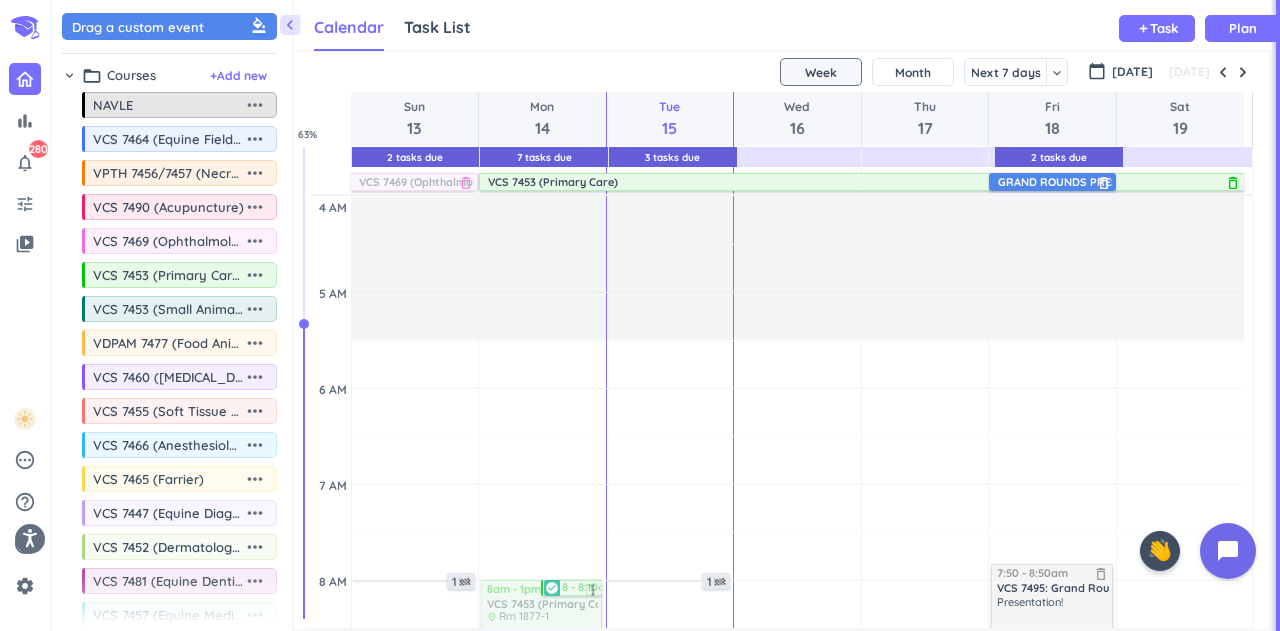 scroll, scrollTop: 0, scrollLeft: 0, axis: both 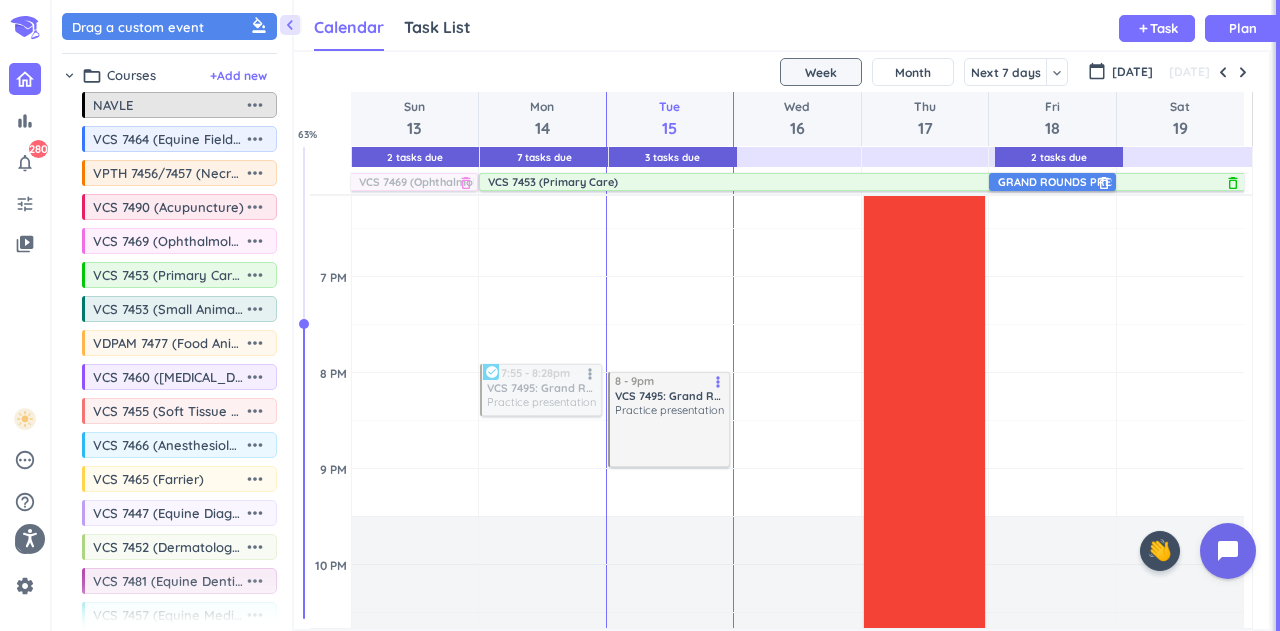 click on "add Task" at bounding box center [1157, 28] 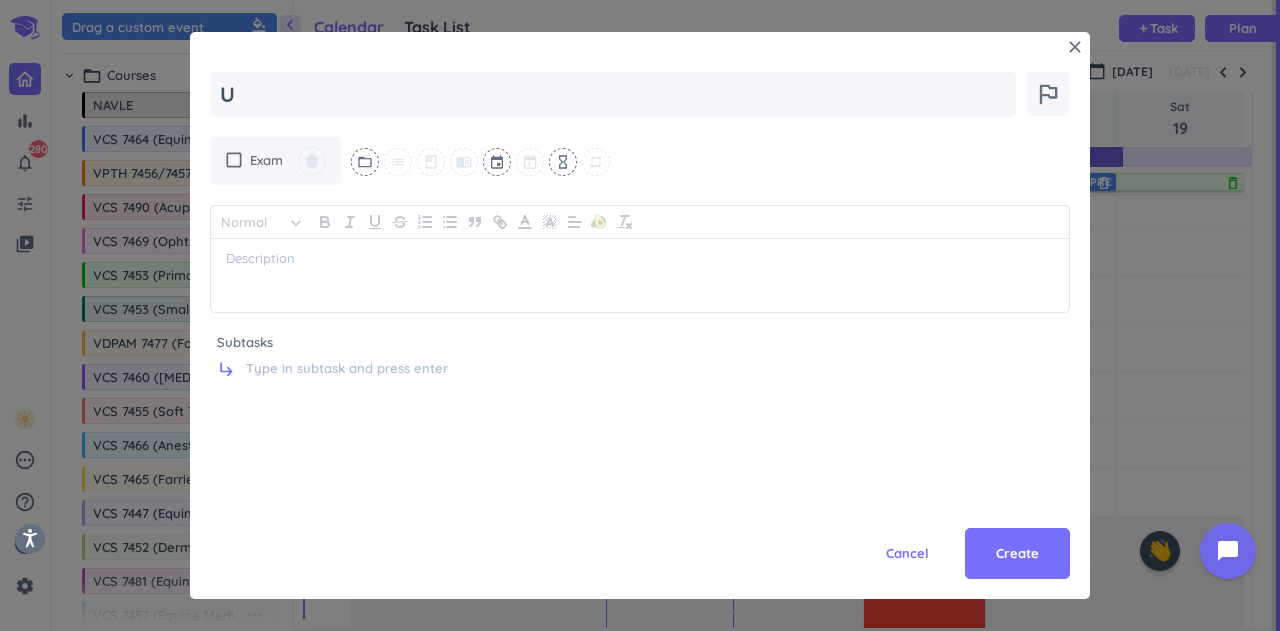type on "x" 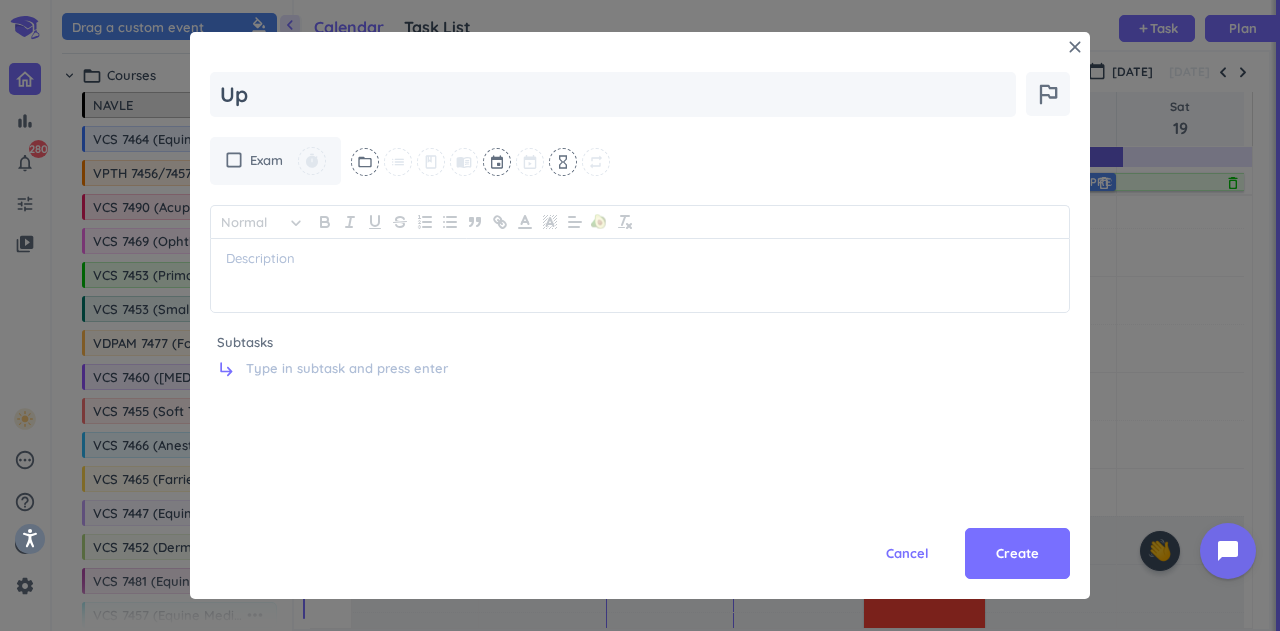type on "x" 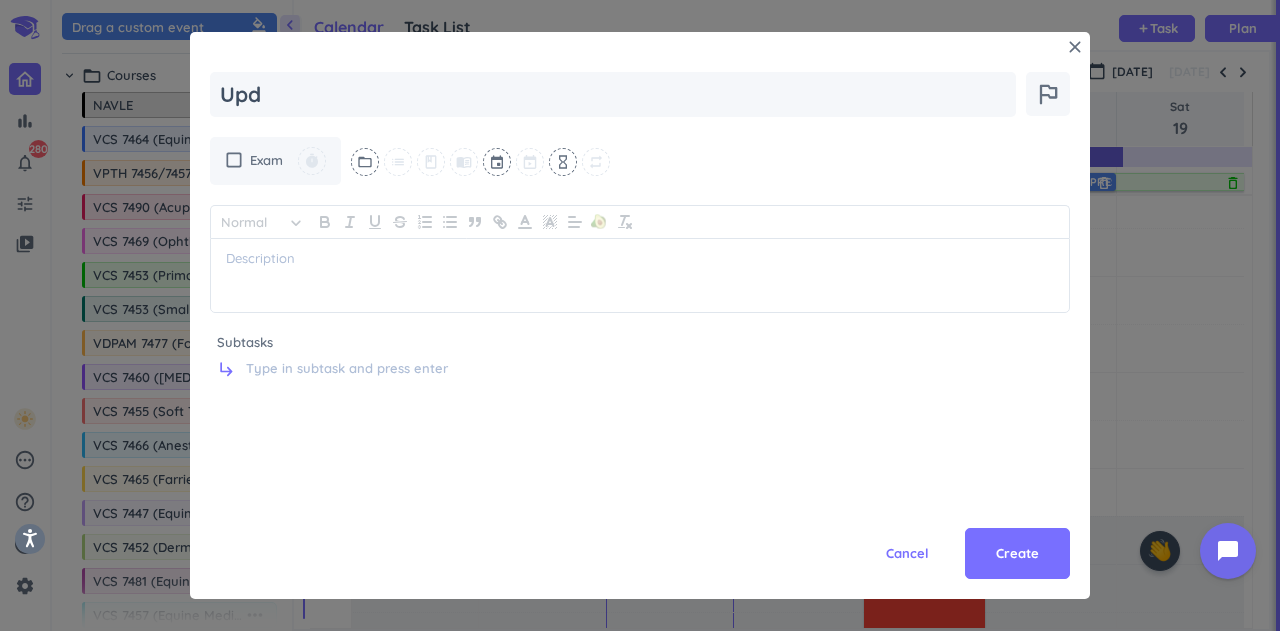 type on "x" 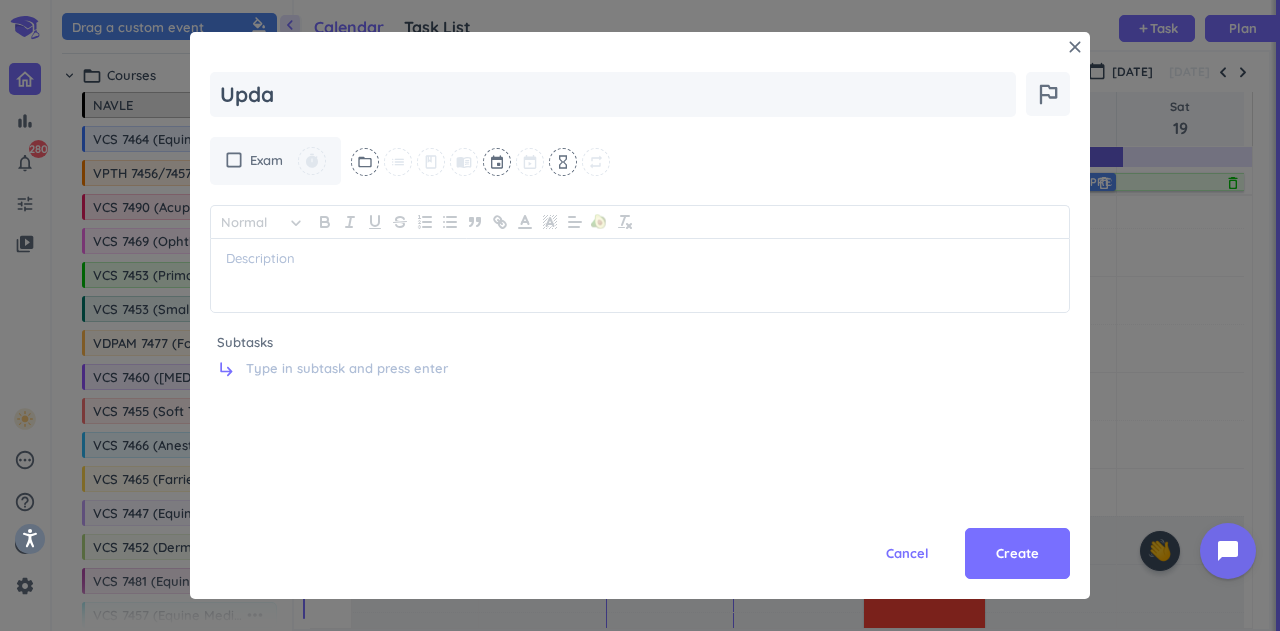type on "x" 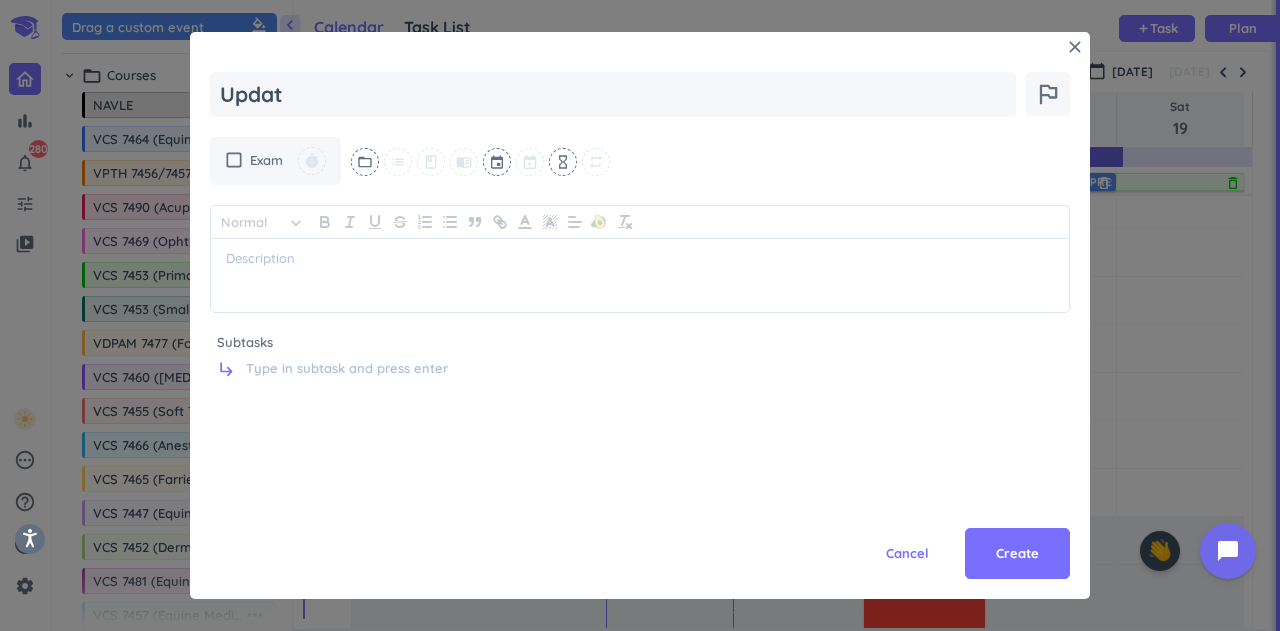 type on "x" 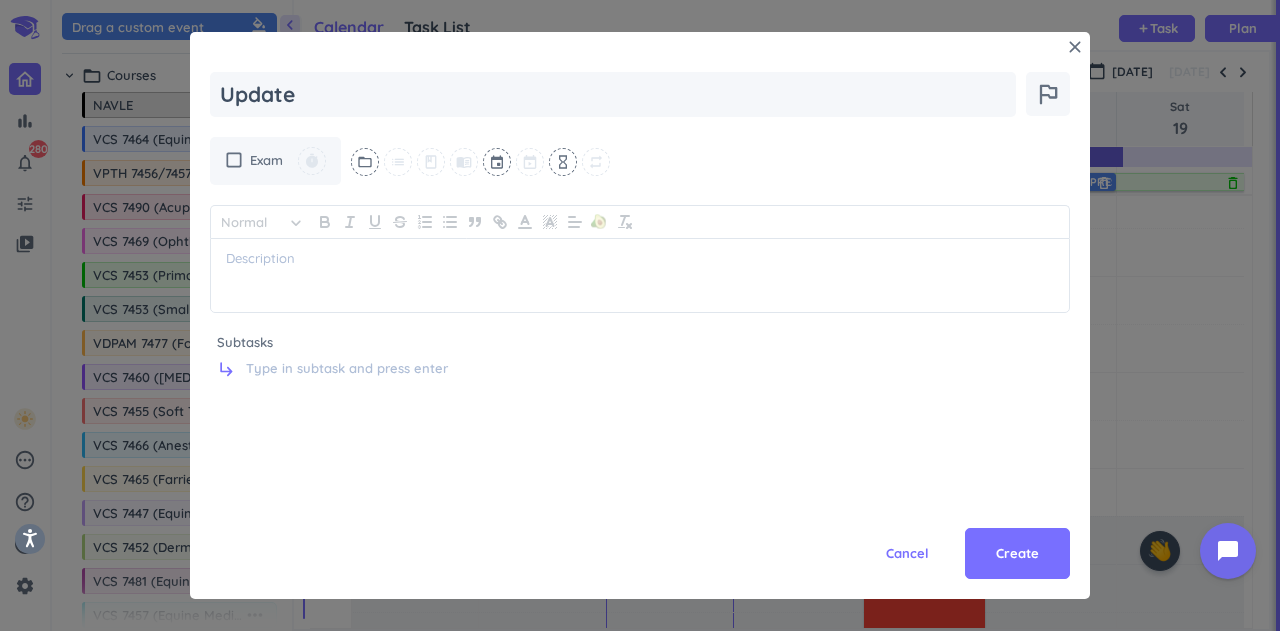 type on "Update" 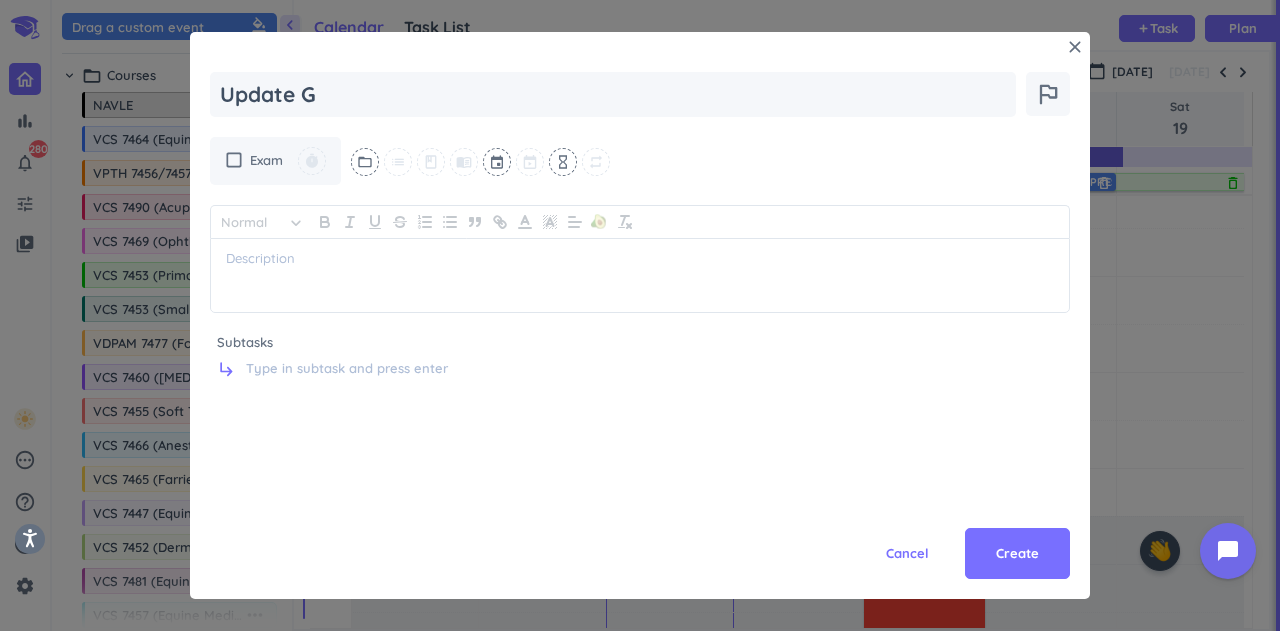 type on "Update Gi" 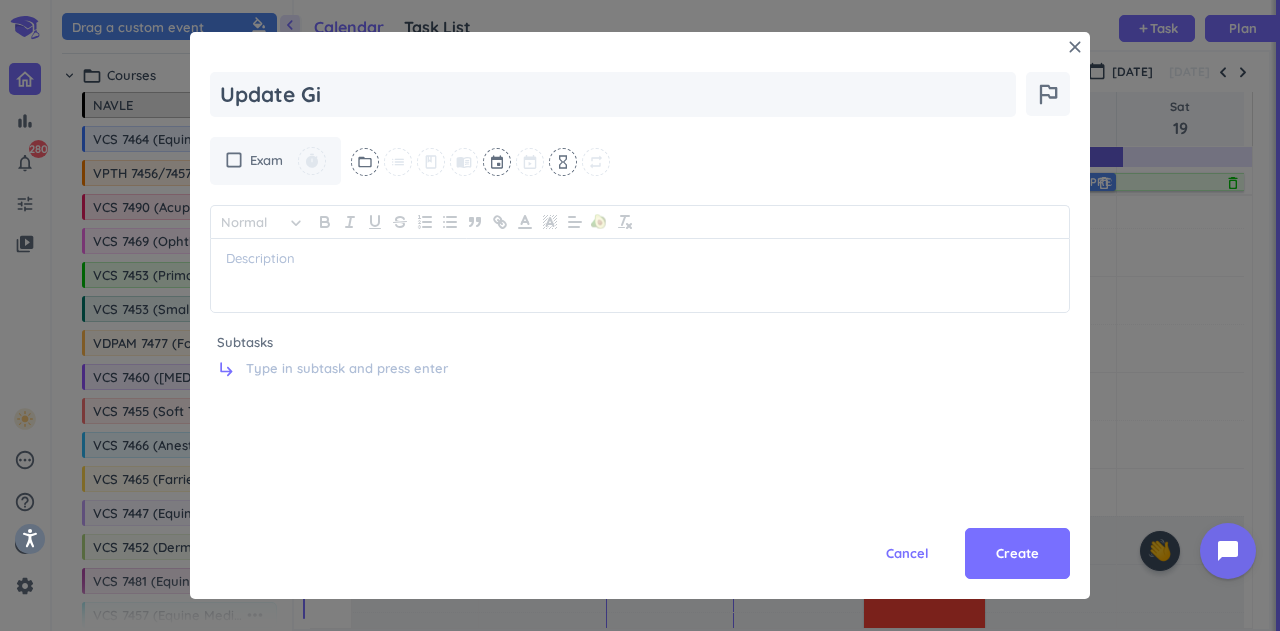 type on "x" 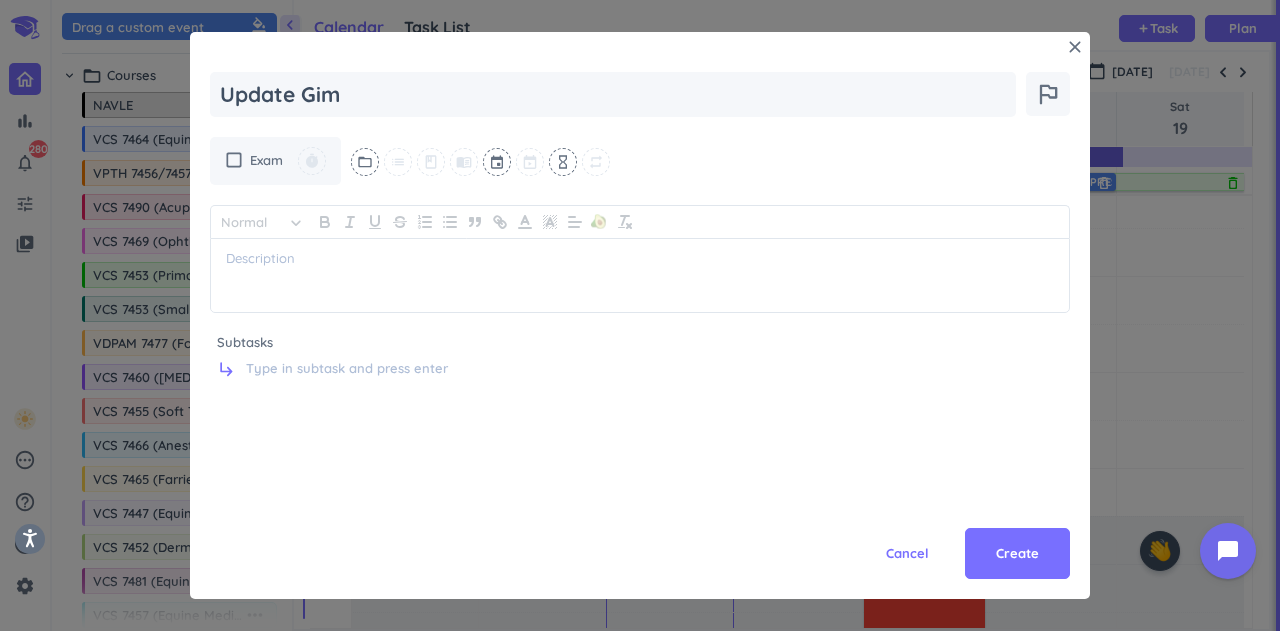 type on "x" 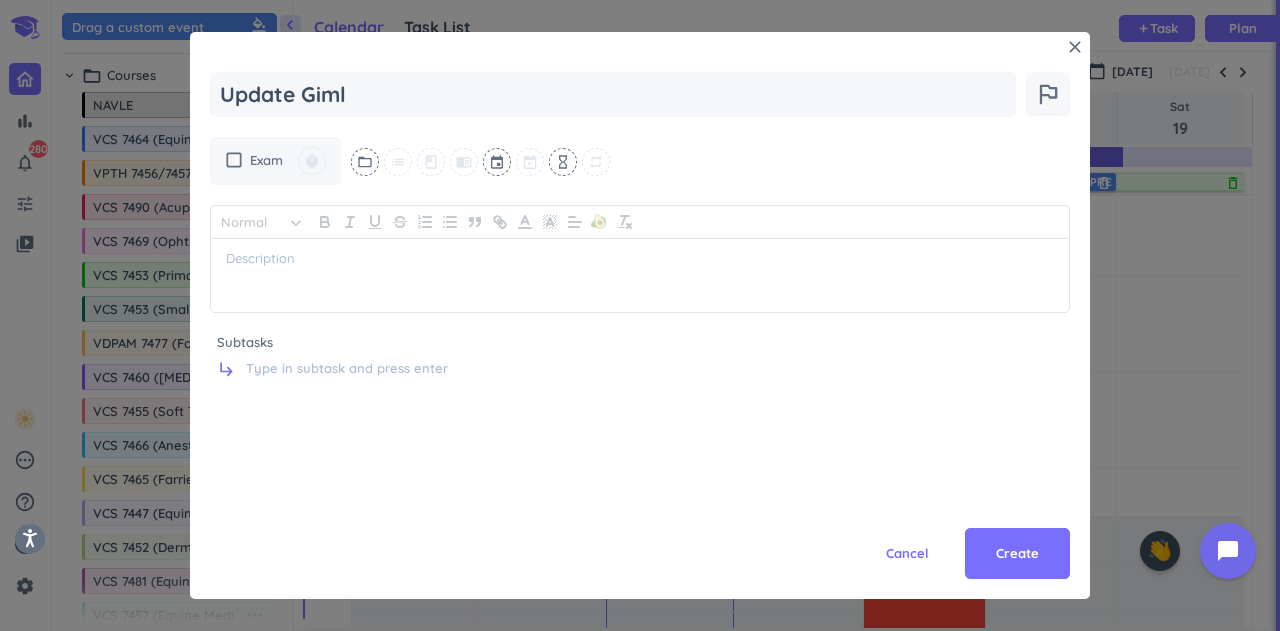type on "x" 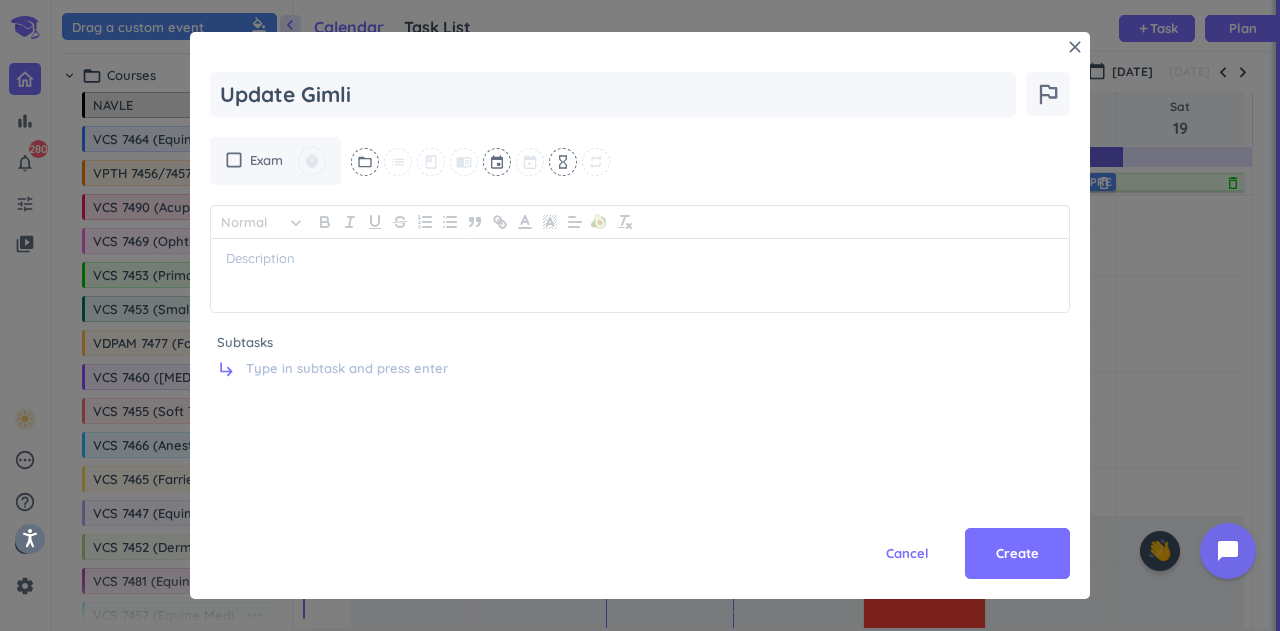 type on "x" 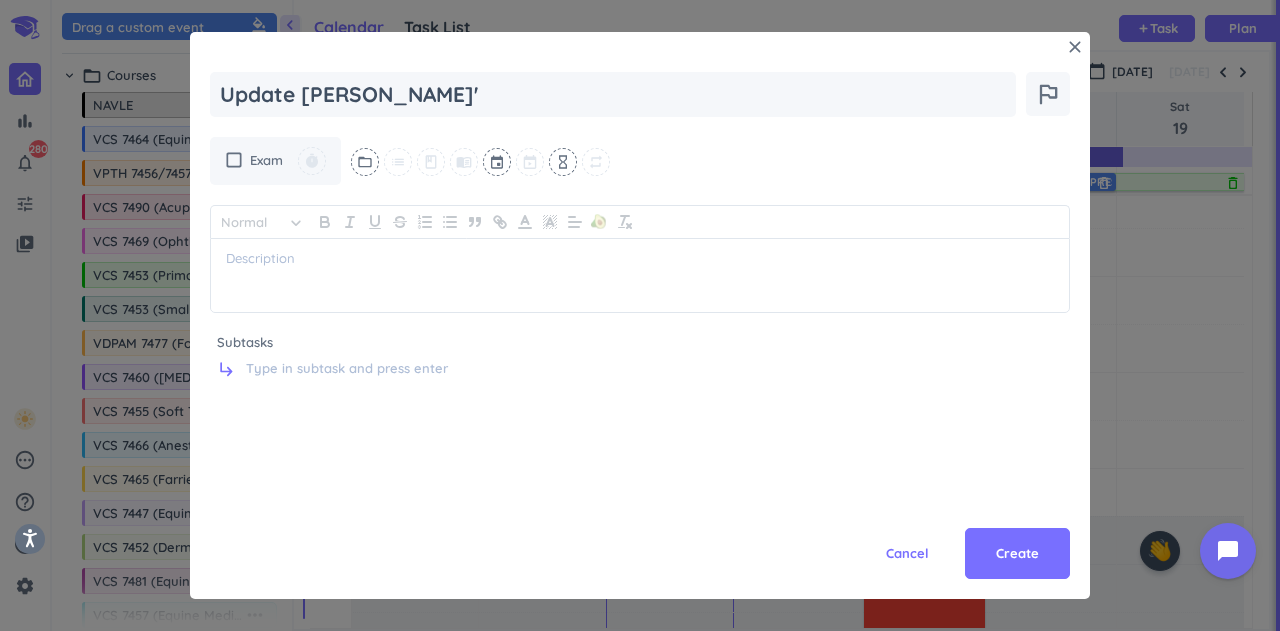 type on "x" 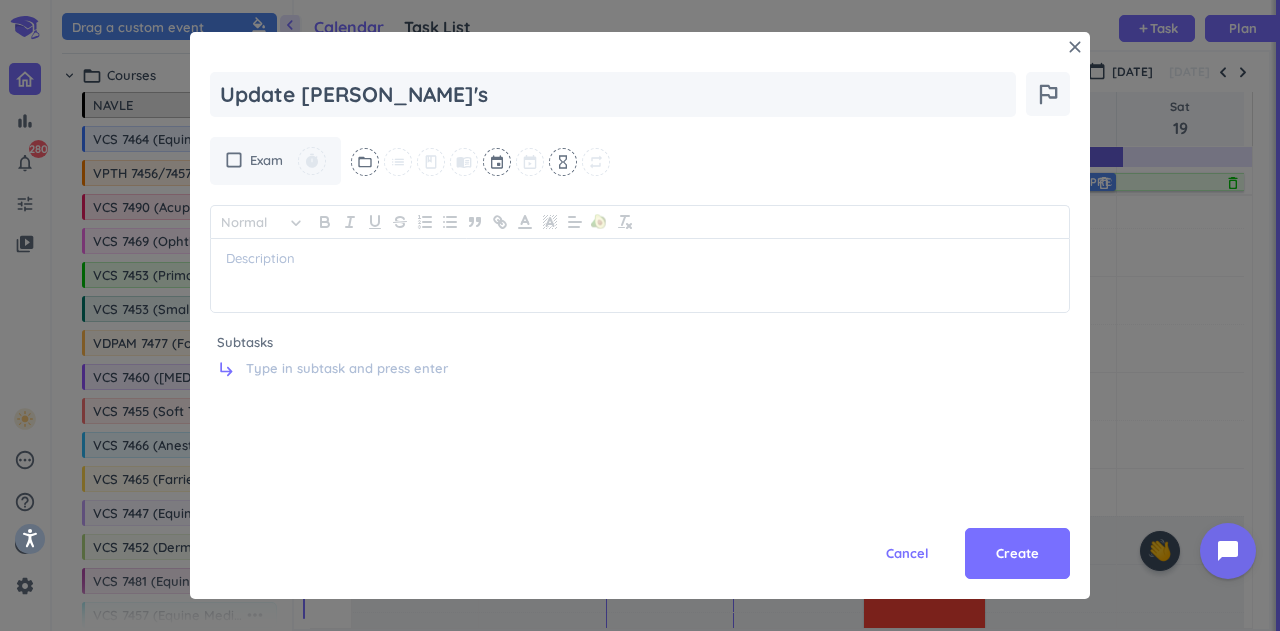 type on "x" 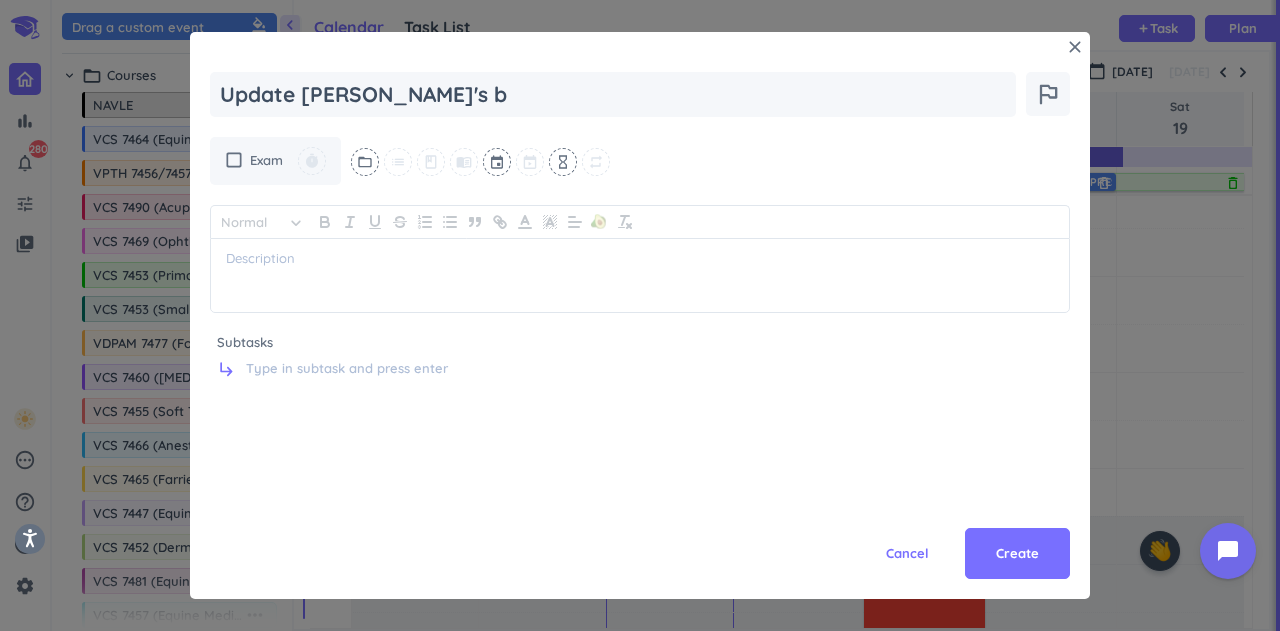 type on "Update [PERSON_NAME]'s bl" 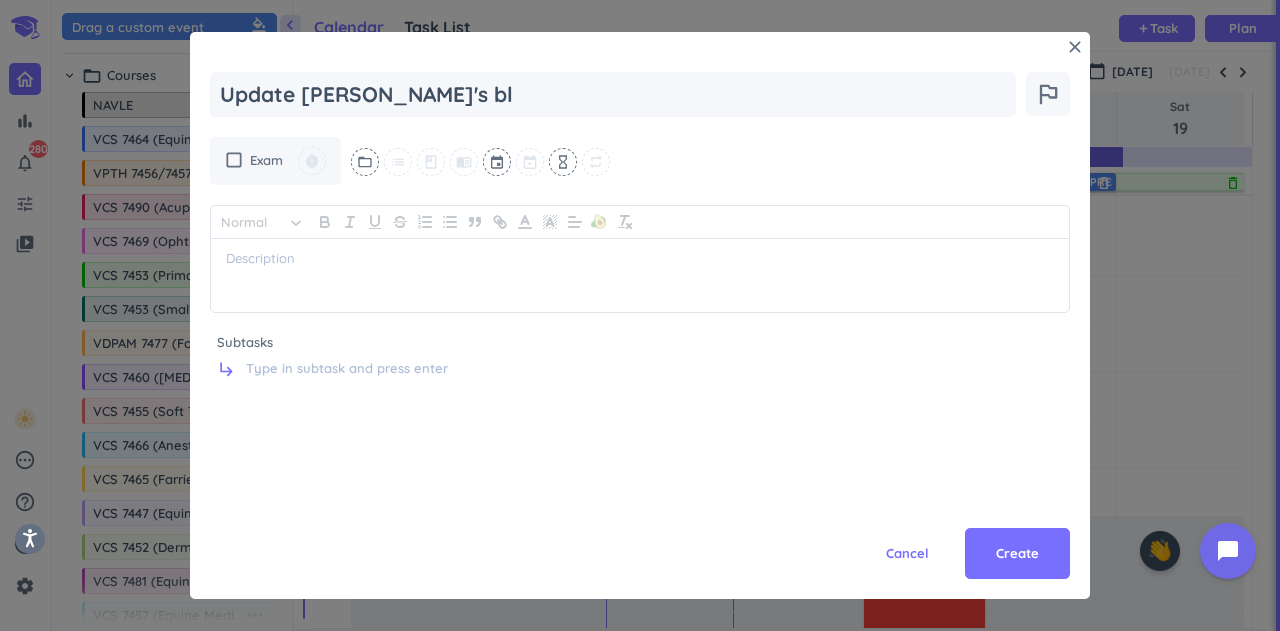 type on "x" 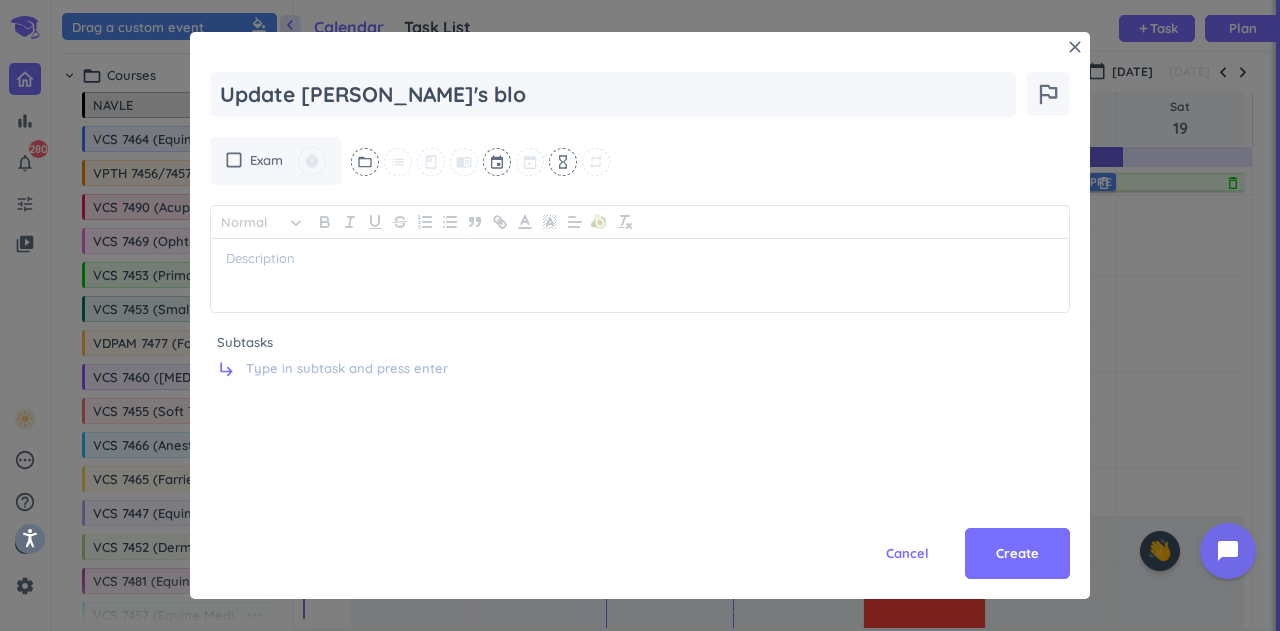 type on "x" 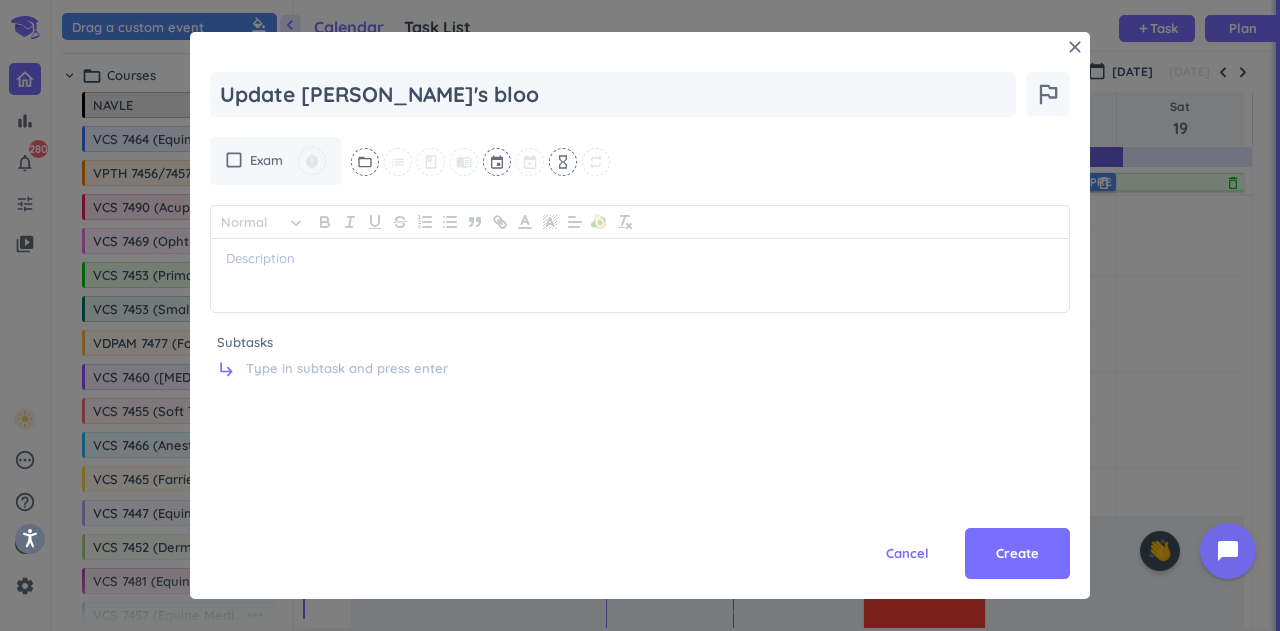type on "x" 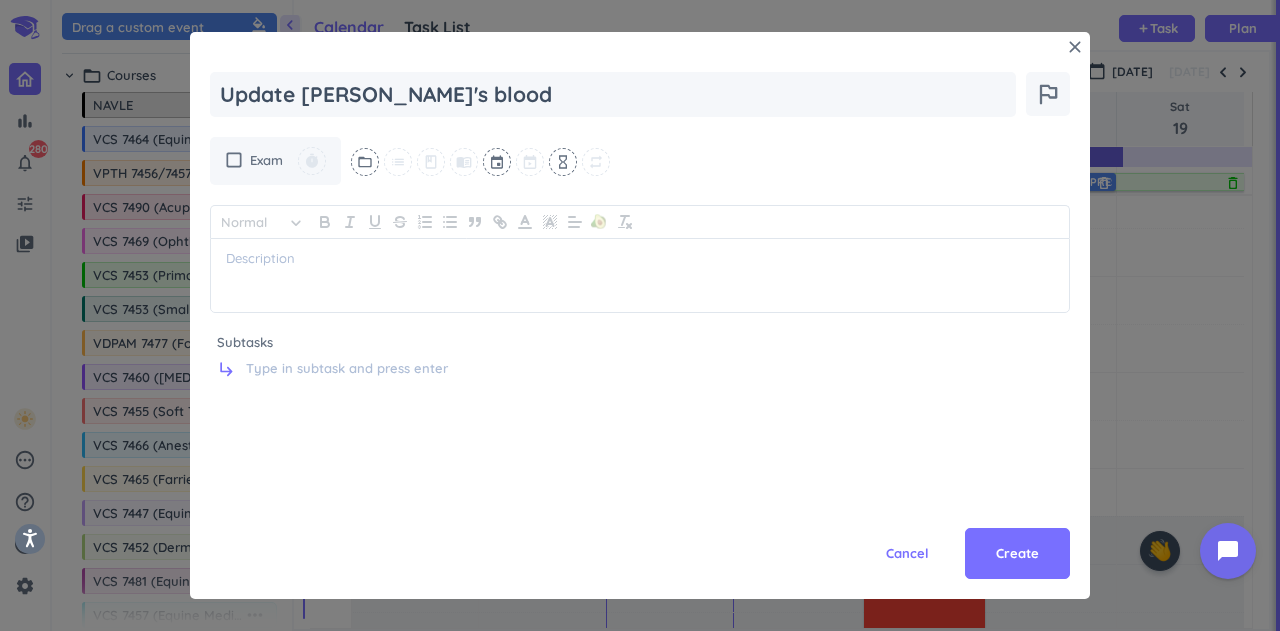 type on "x" 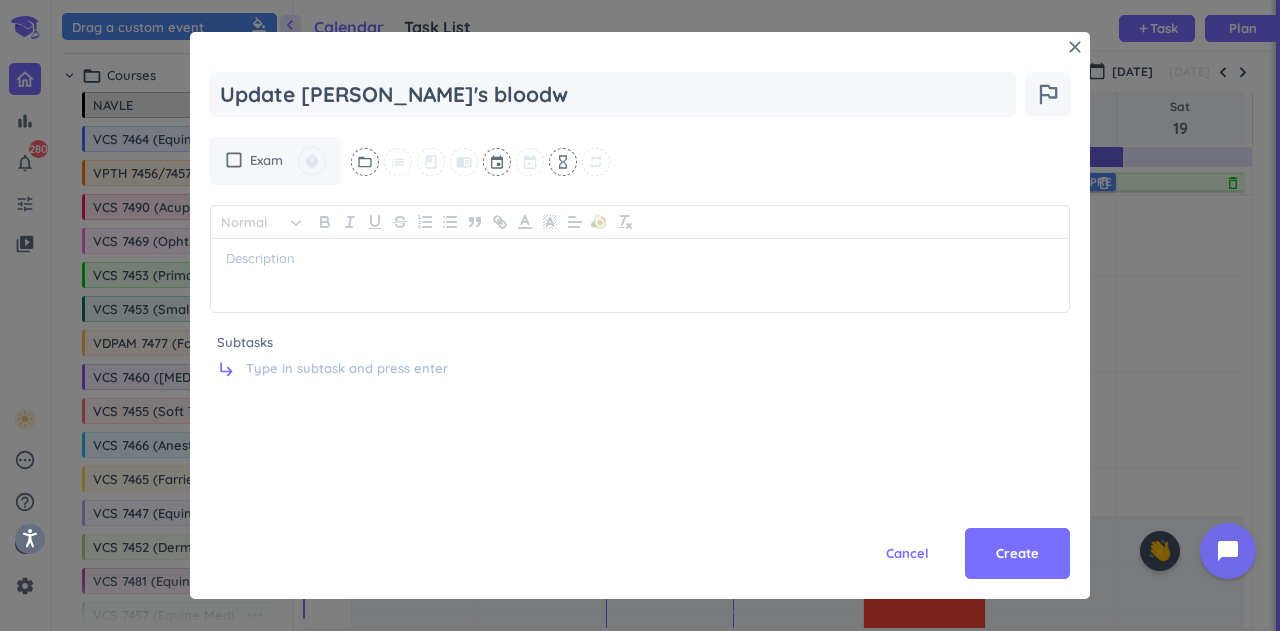 type on "x" 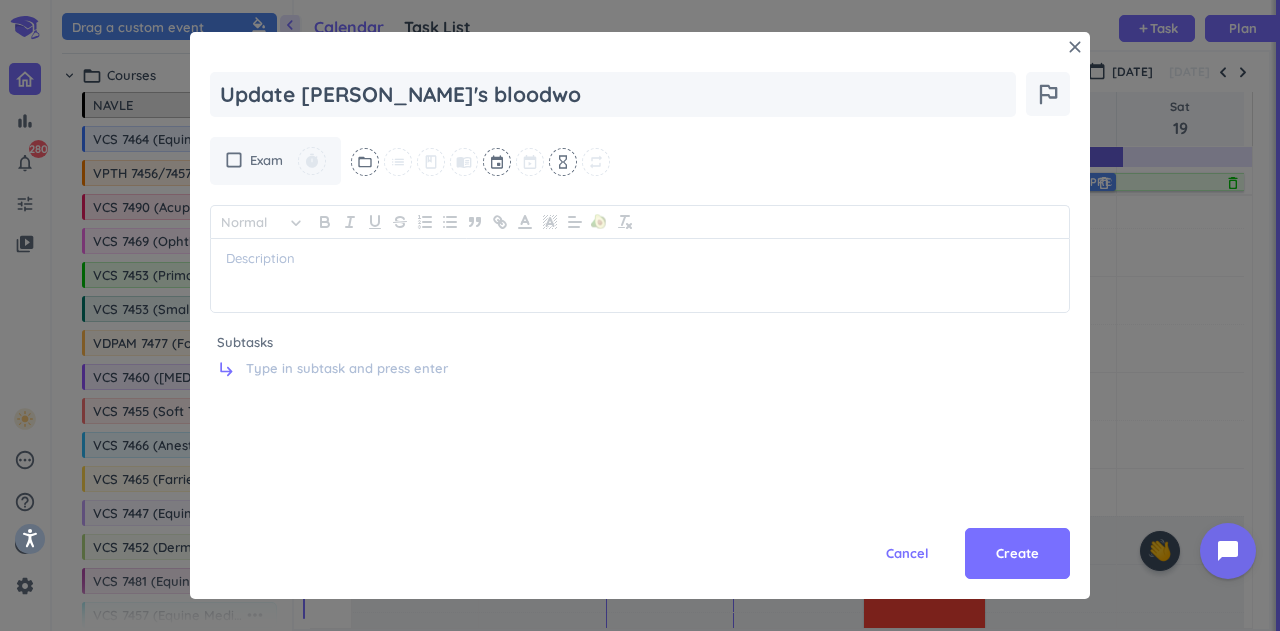 type on "x" 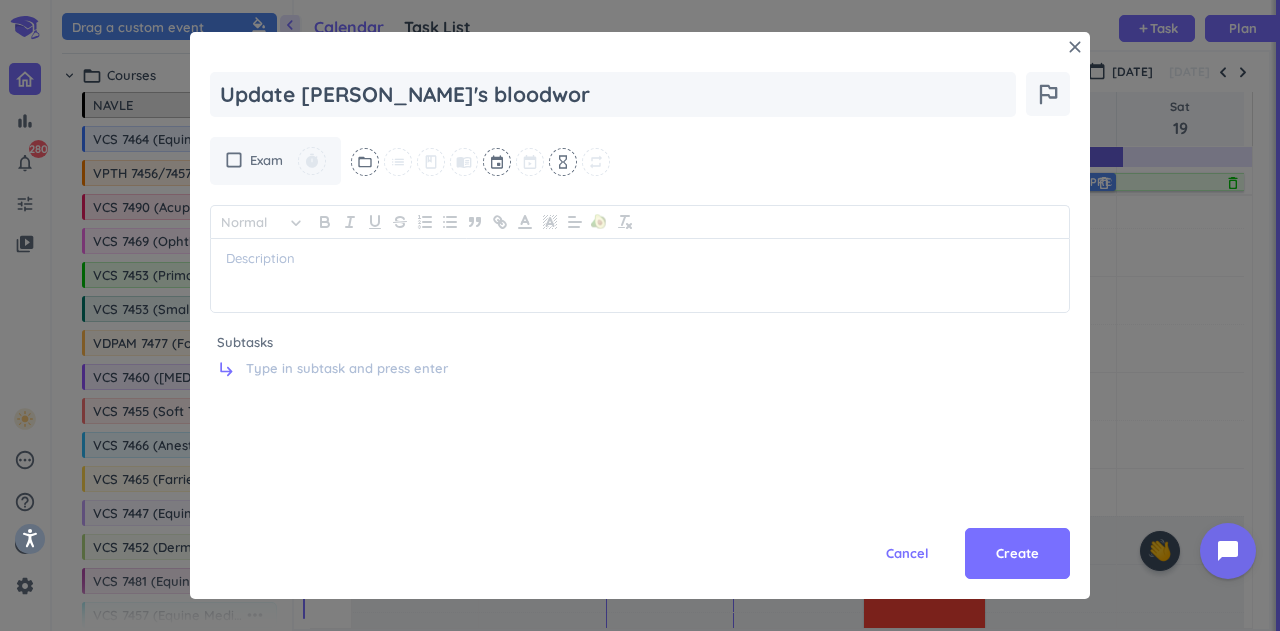 type on "x" 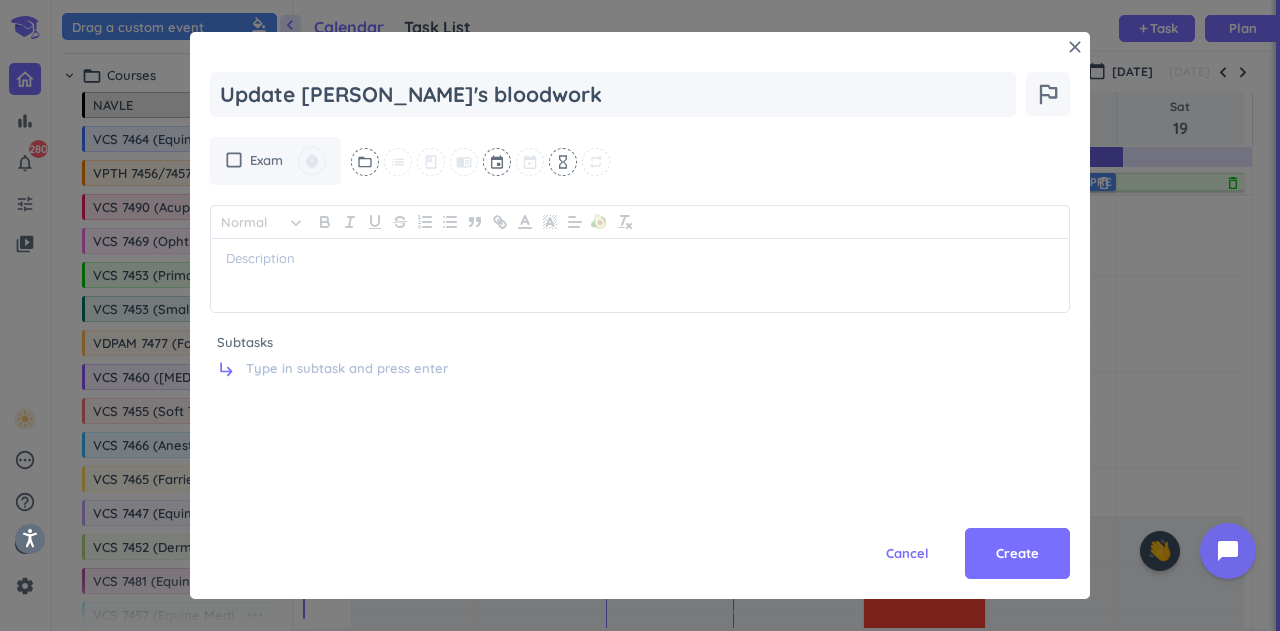type on "x" 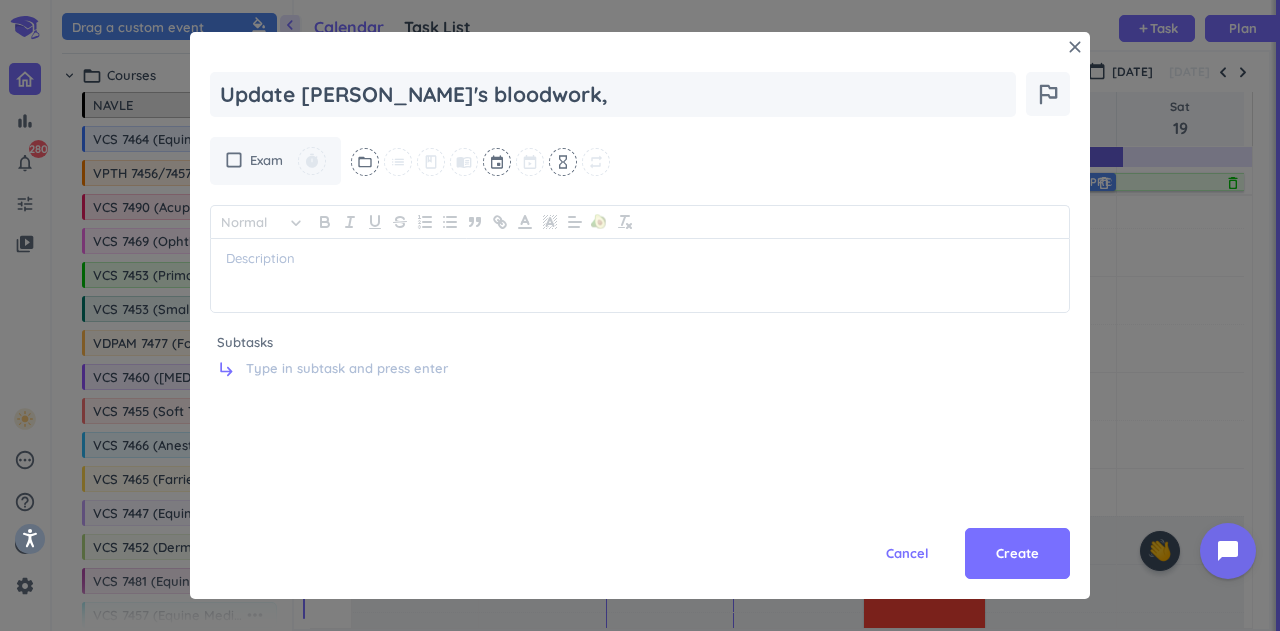 type on "Update [PERSON_NAME]'s bloodwork," 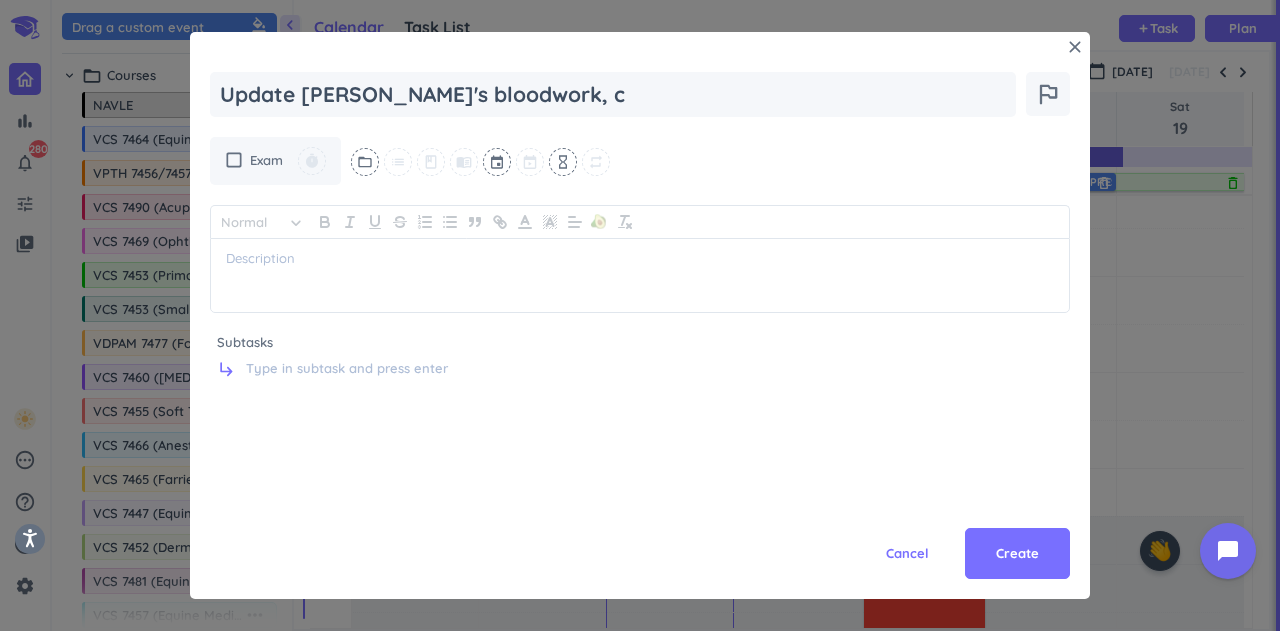 type on "x" 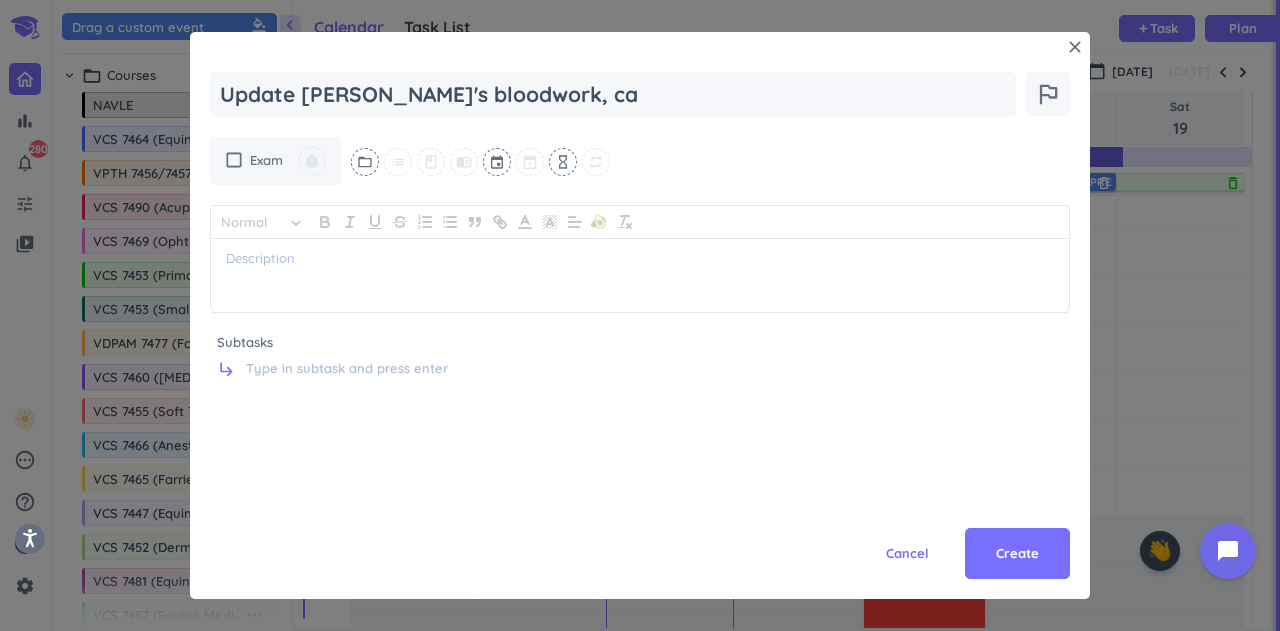 type on "Update [PERSON_NAME]'s bloodwork, cal" 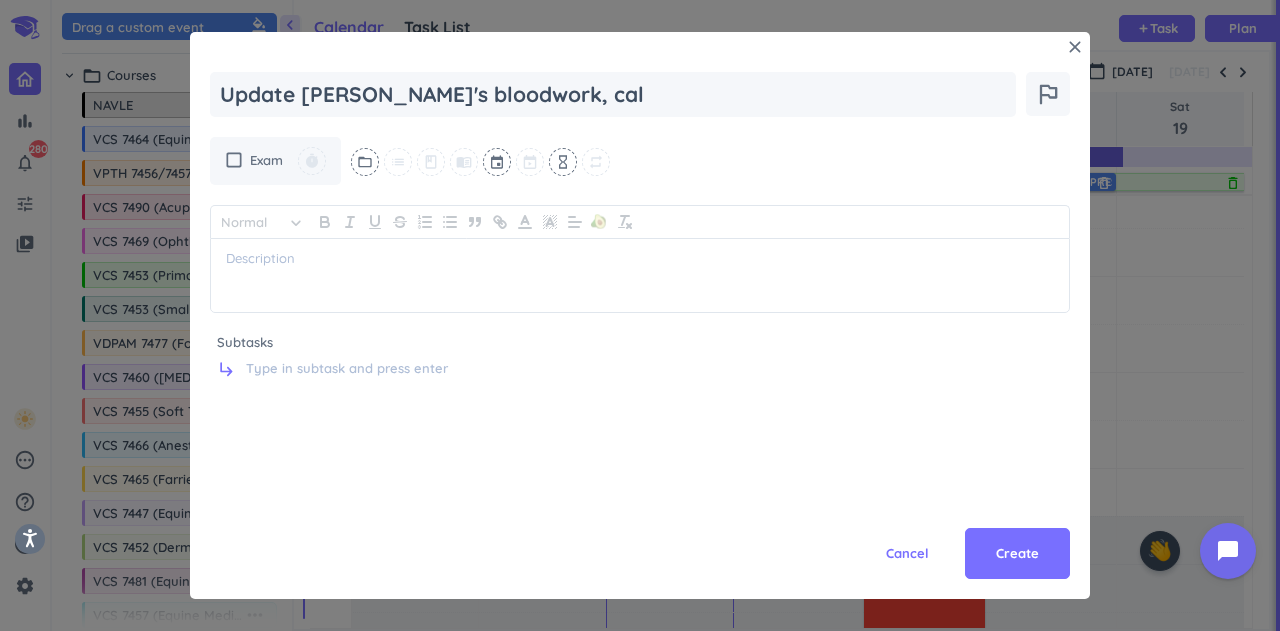type on "x" 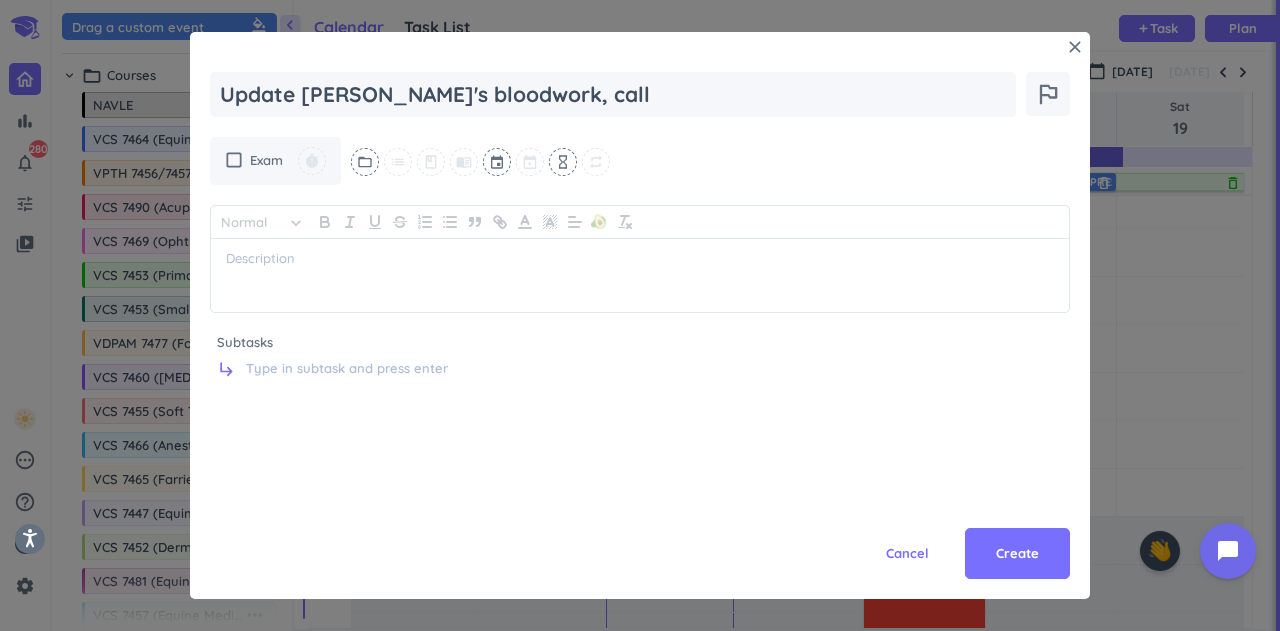 type on "x" 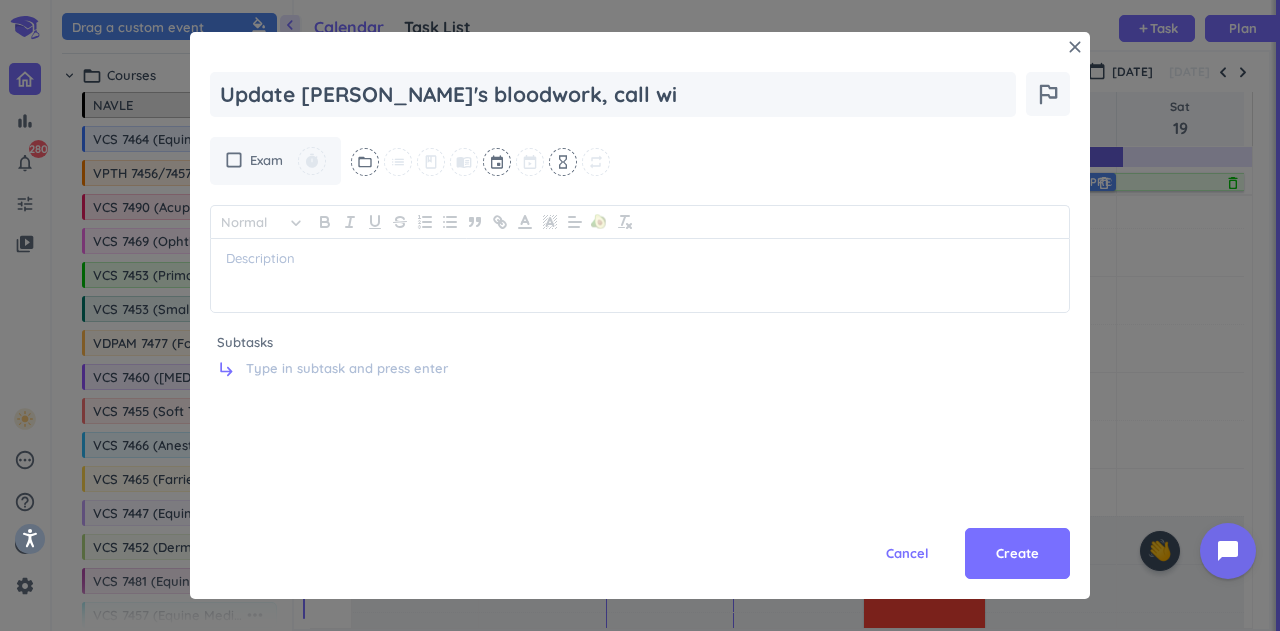 type on "Update [PERSON_NAME]'s bloodwork, call wit" 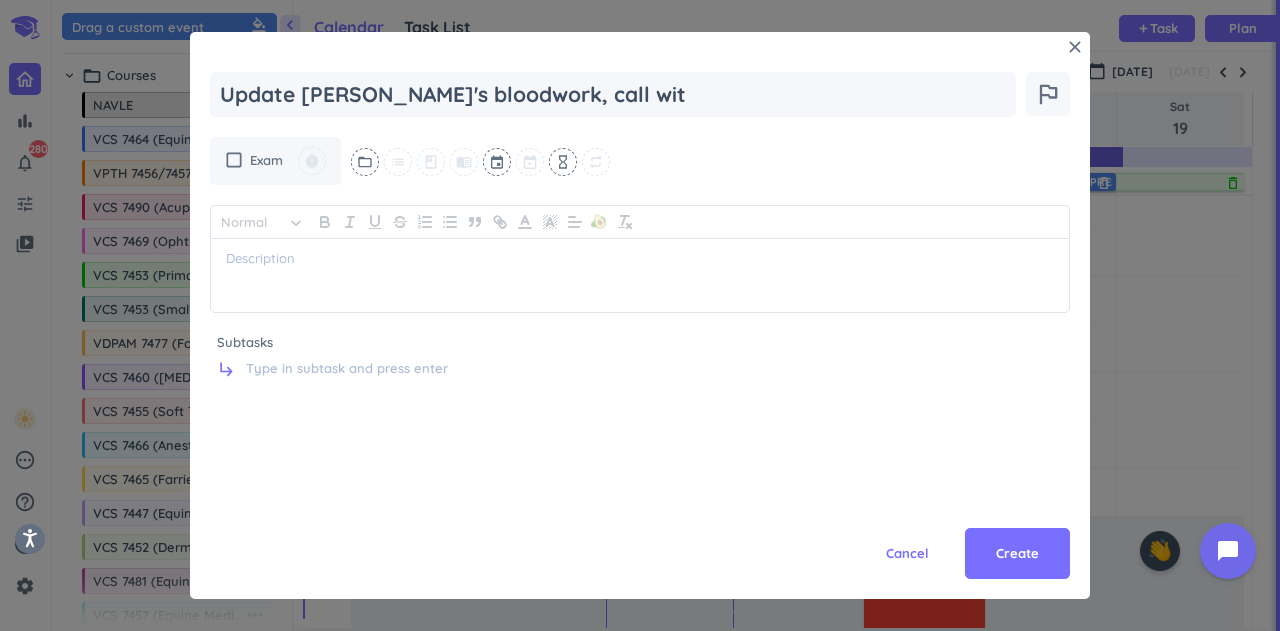 type on "x" 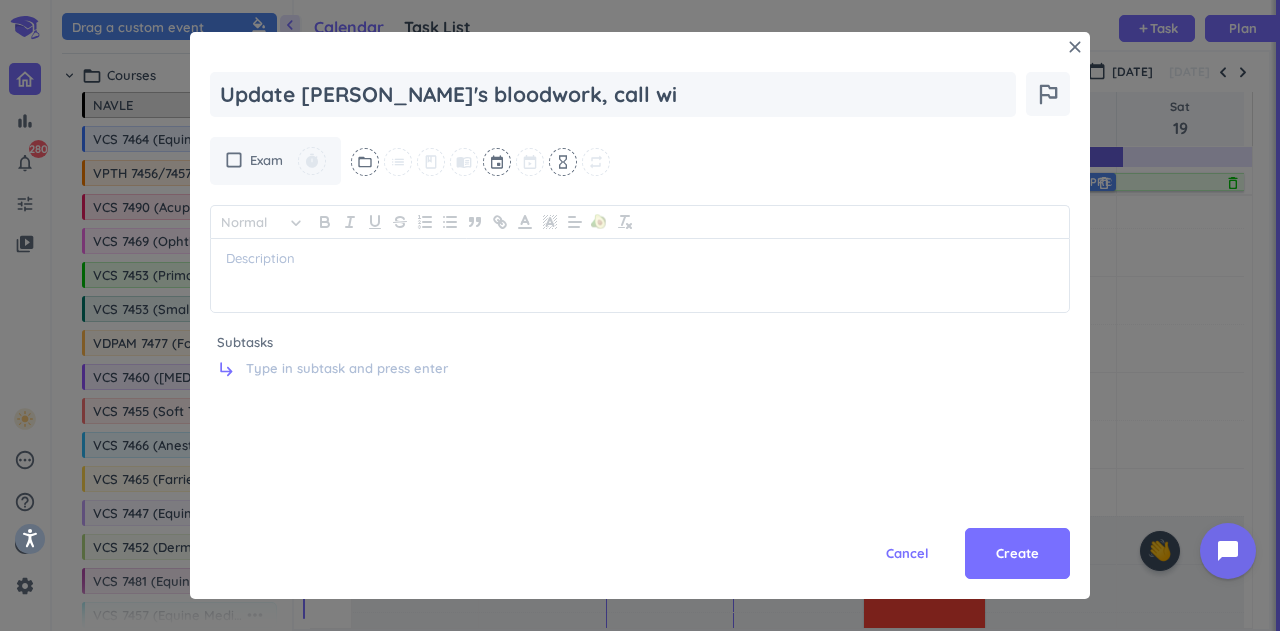 type on "x" 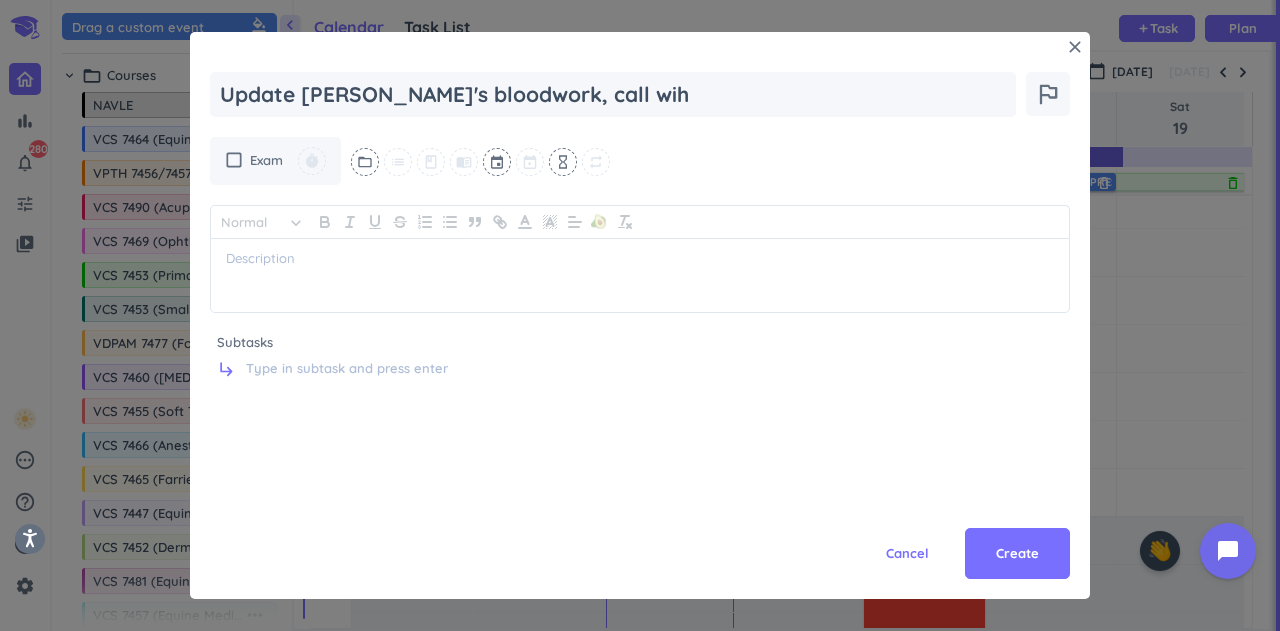 type on "x" 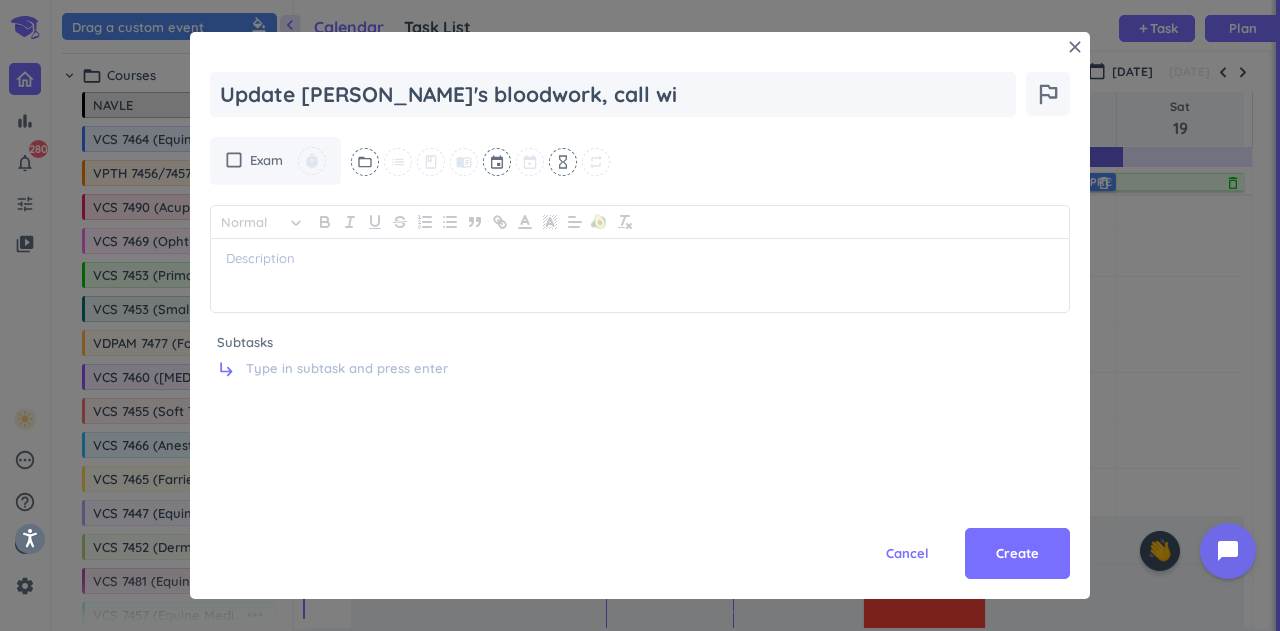 type on "x" 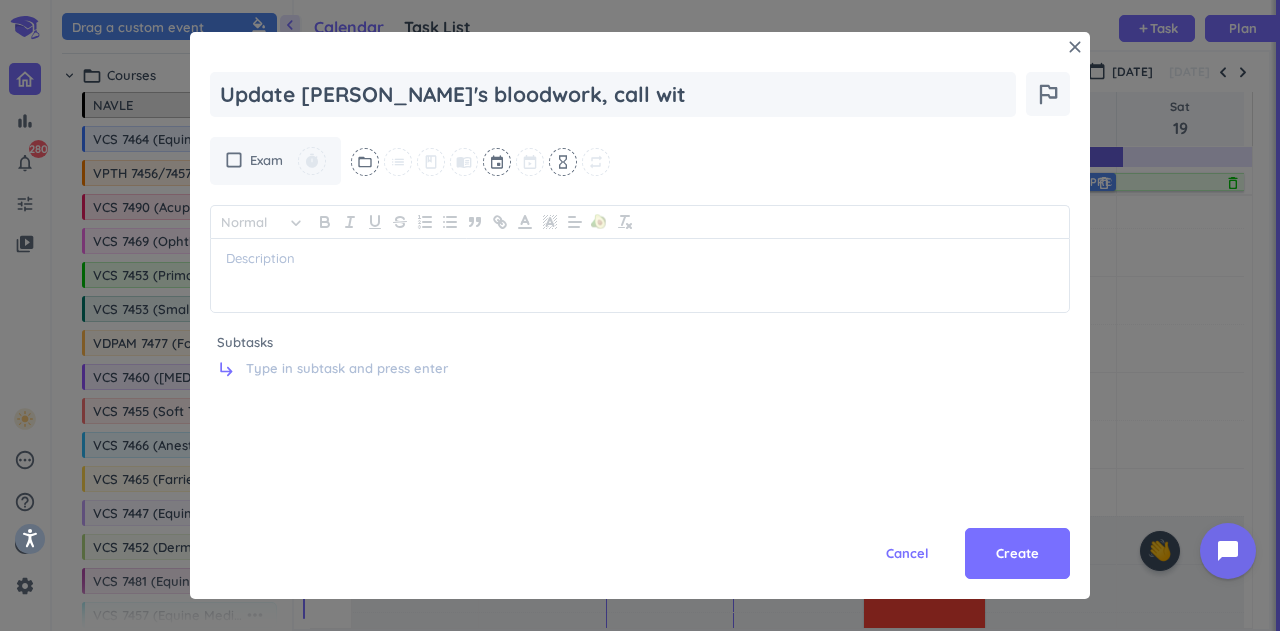 type on "Update [PERSON_NAME]'s bloodwork, call with" 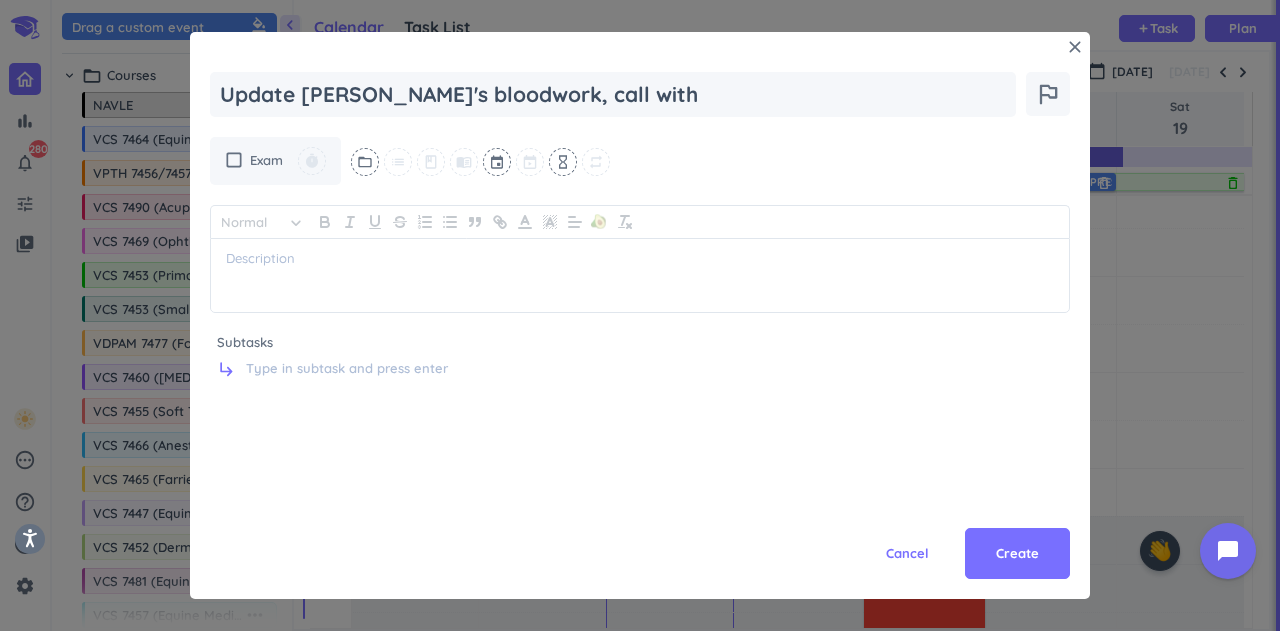 type on "x" 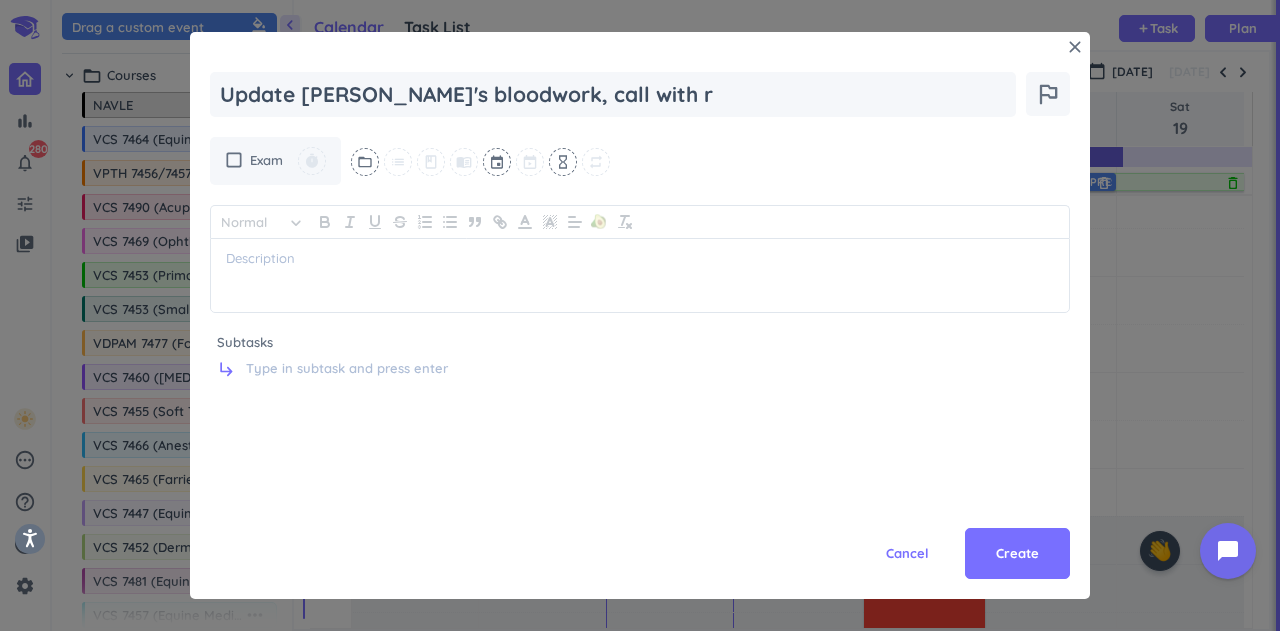 type on "x" 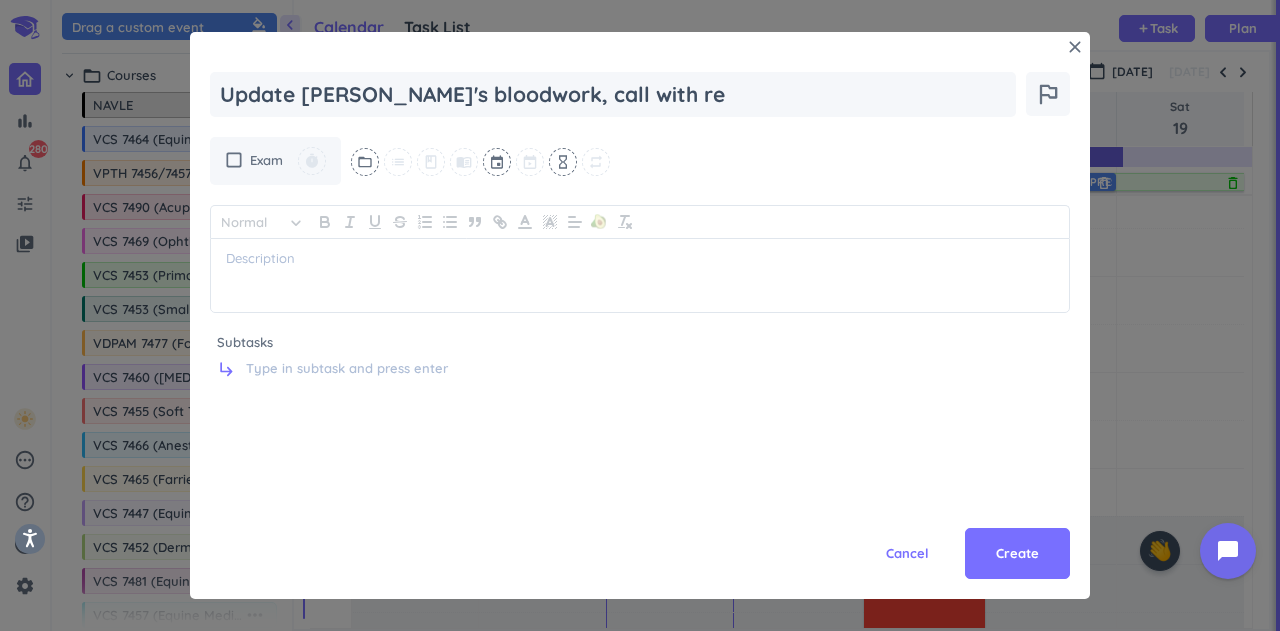 type on "x" 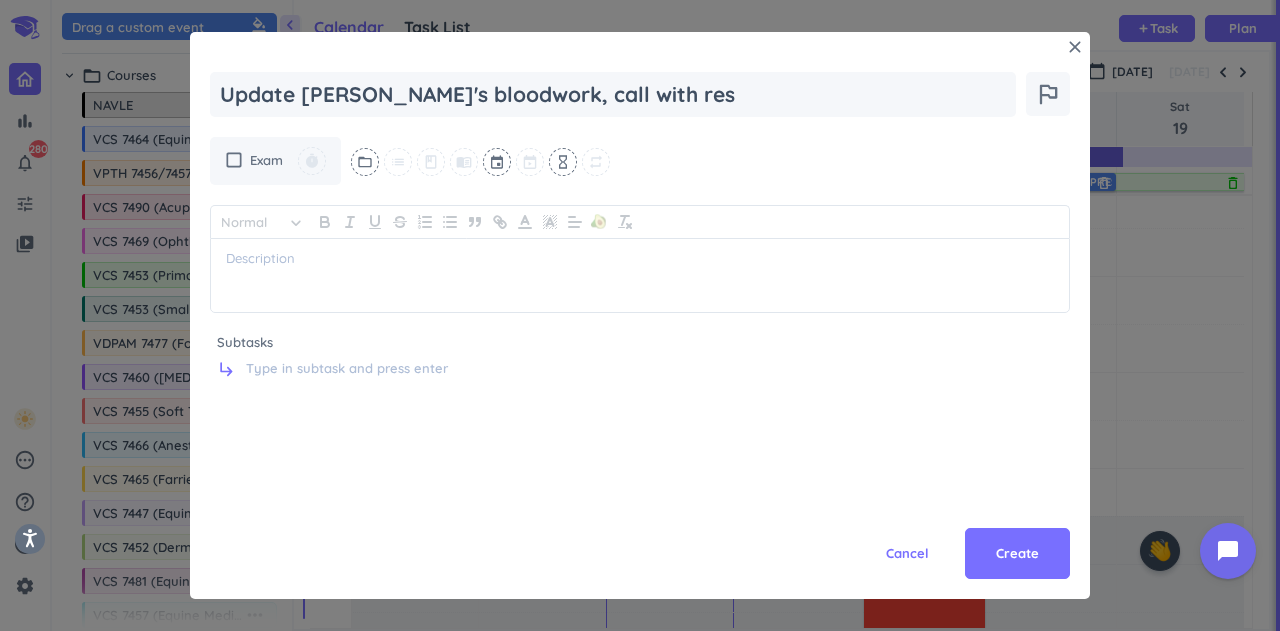 type on "x" 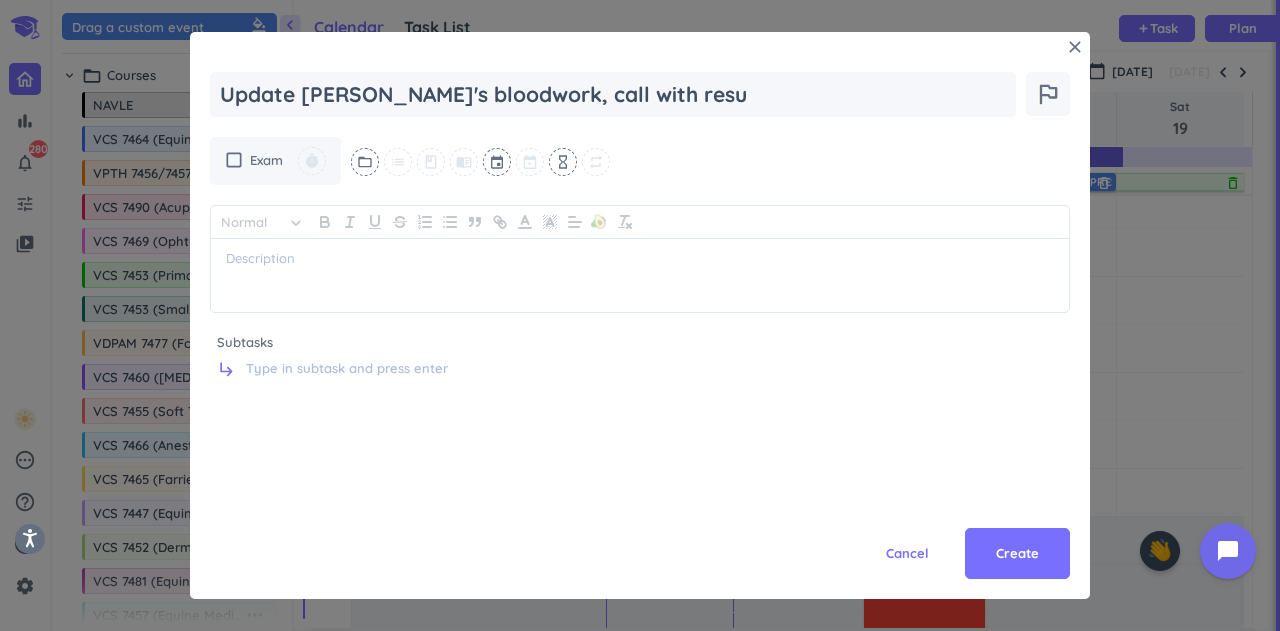 type on "x" 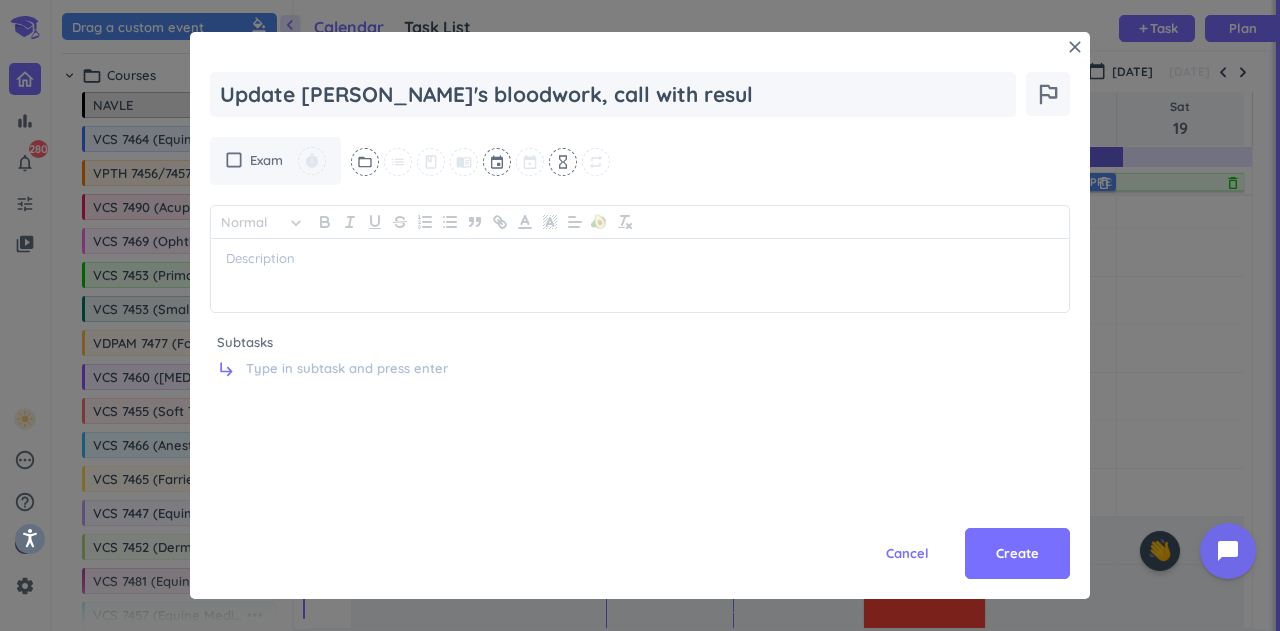 type on "x" 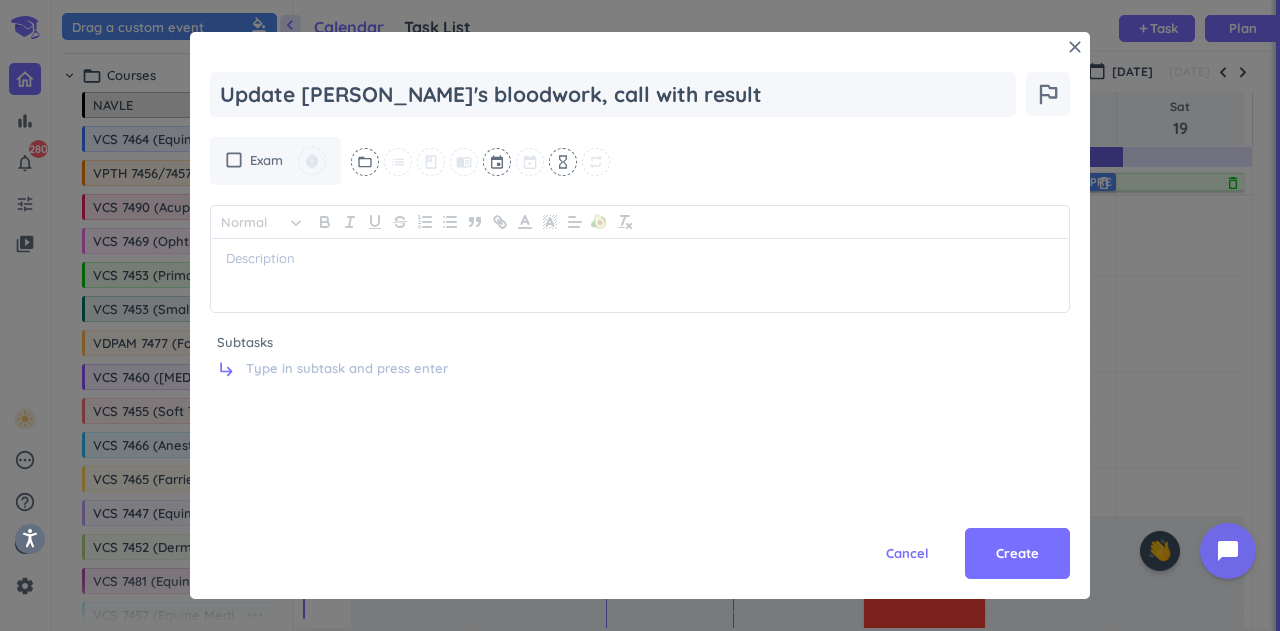 type on "x" 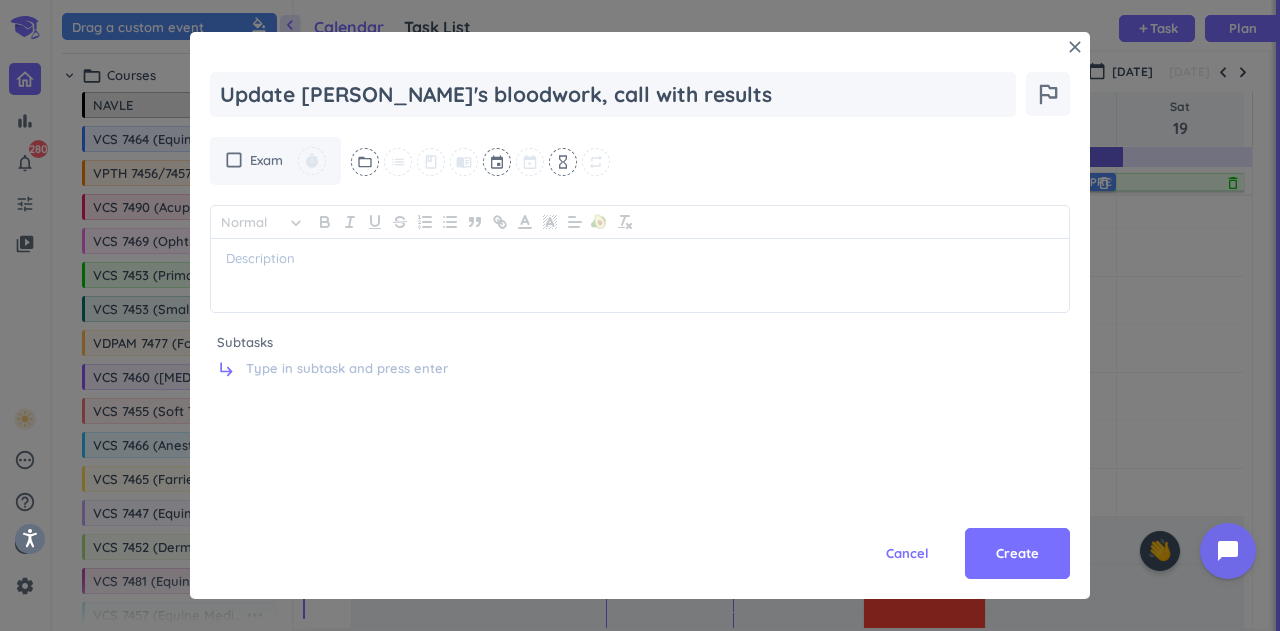 type on "Update [PERSON_NAME]'s bloodwork, call with results" 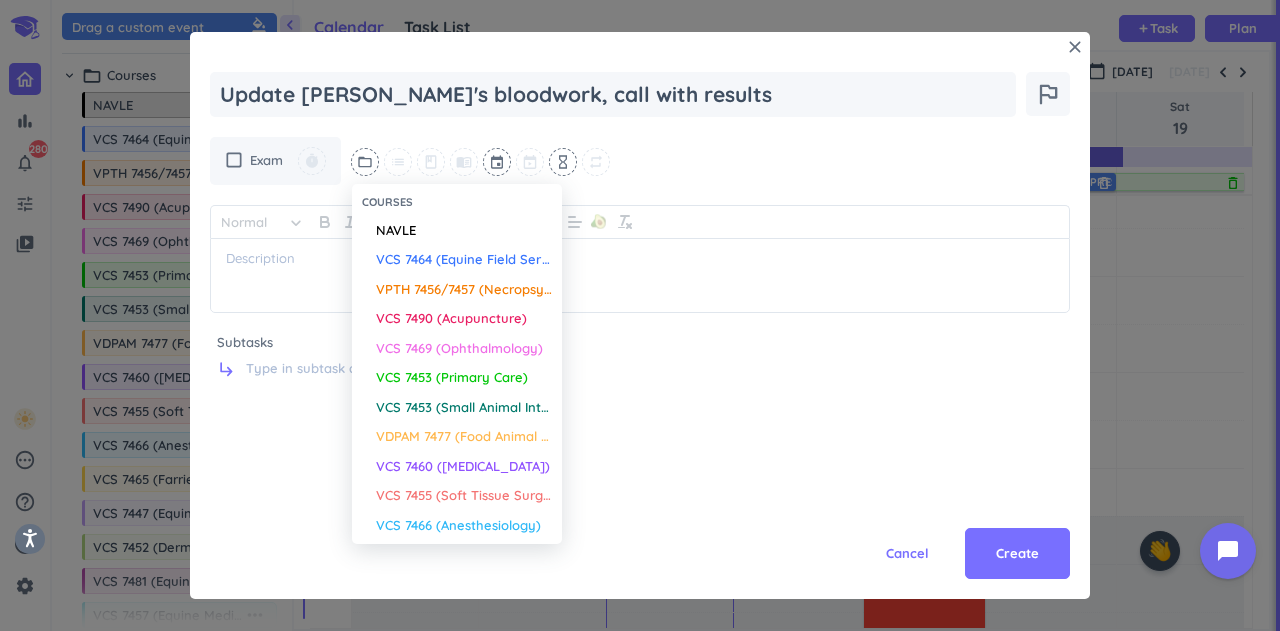 click on "VCS 7453 (Primary Care)" at bounding box center (452, 378) 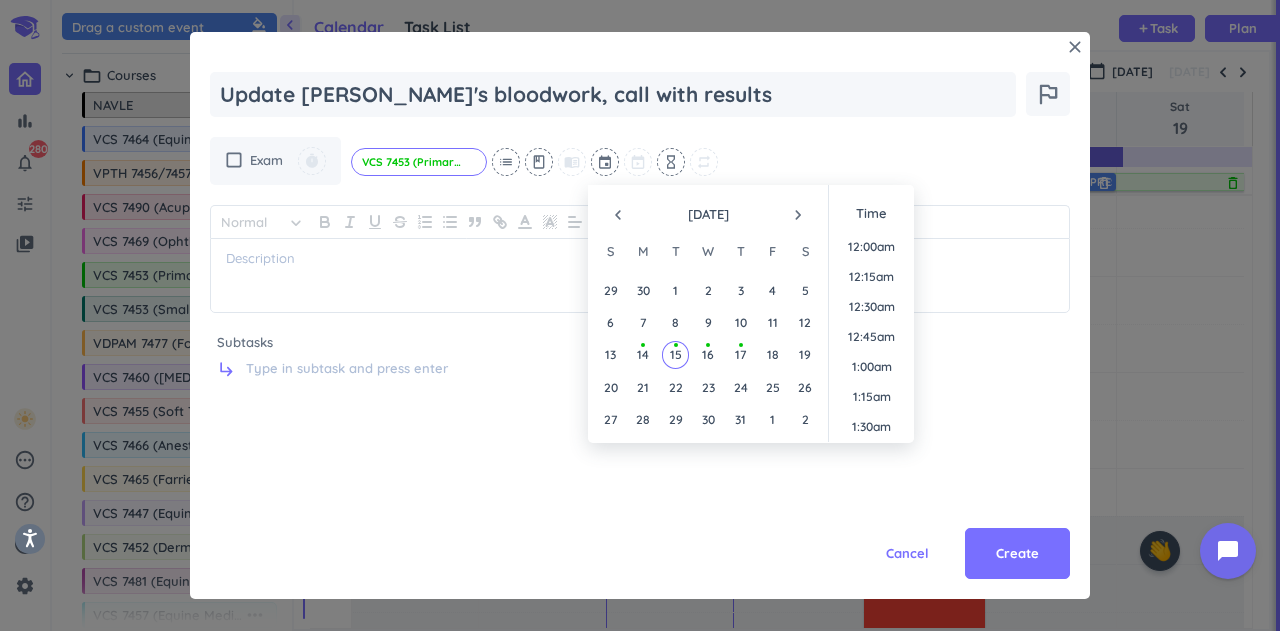 click at bounding box center [606, 162] 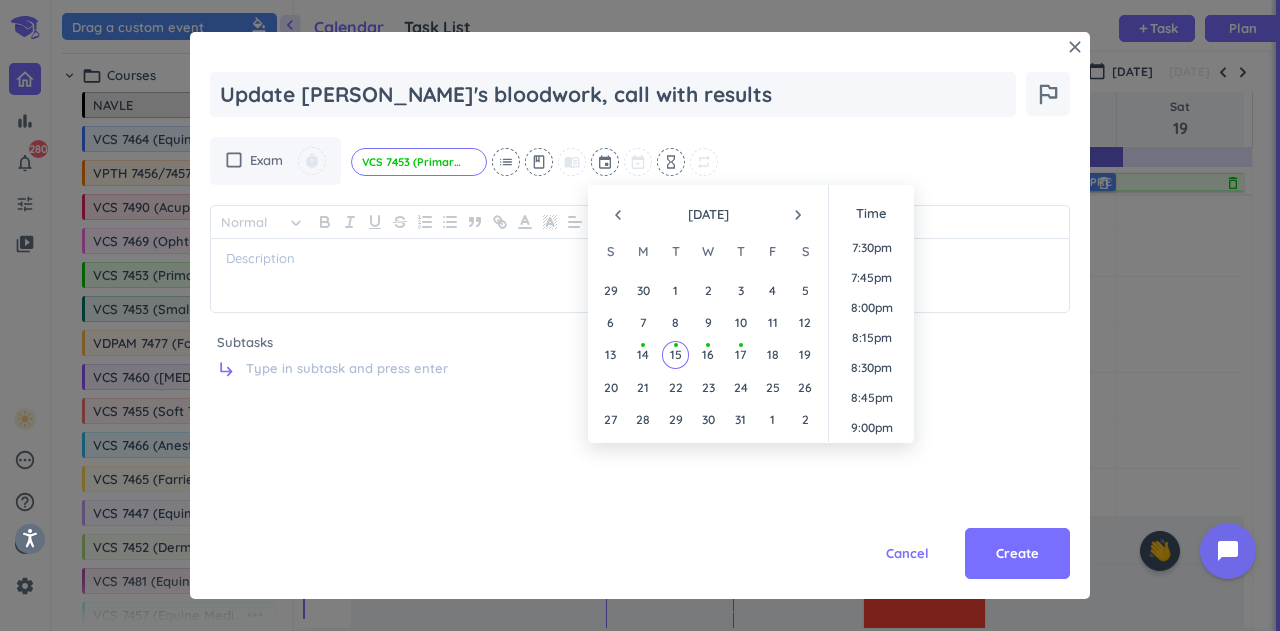 click on "16" at bounding box center [708, 354] 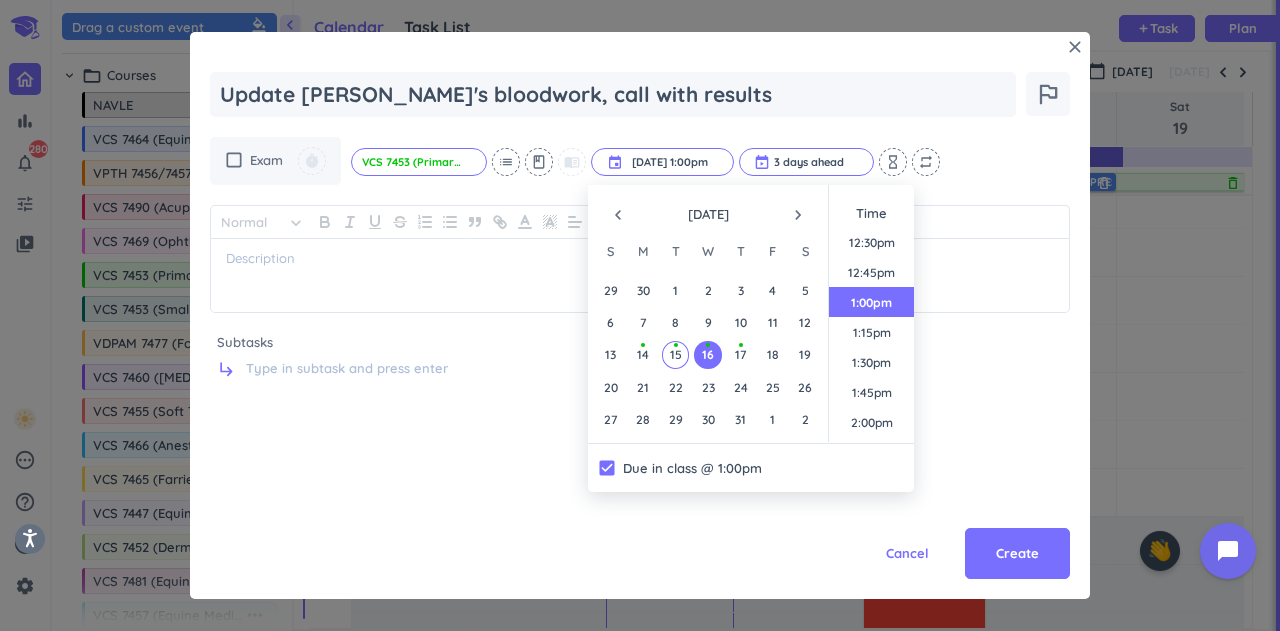 scroll, scrollTop: 1503, scrollLeft: 0, axis: vertical 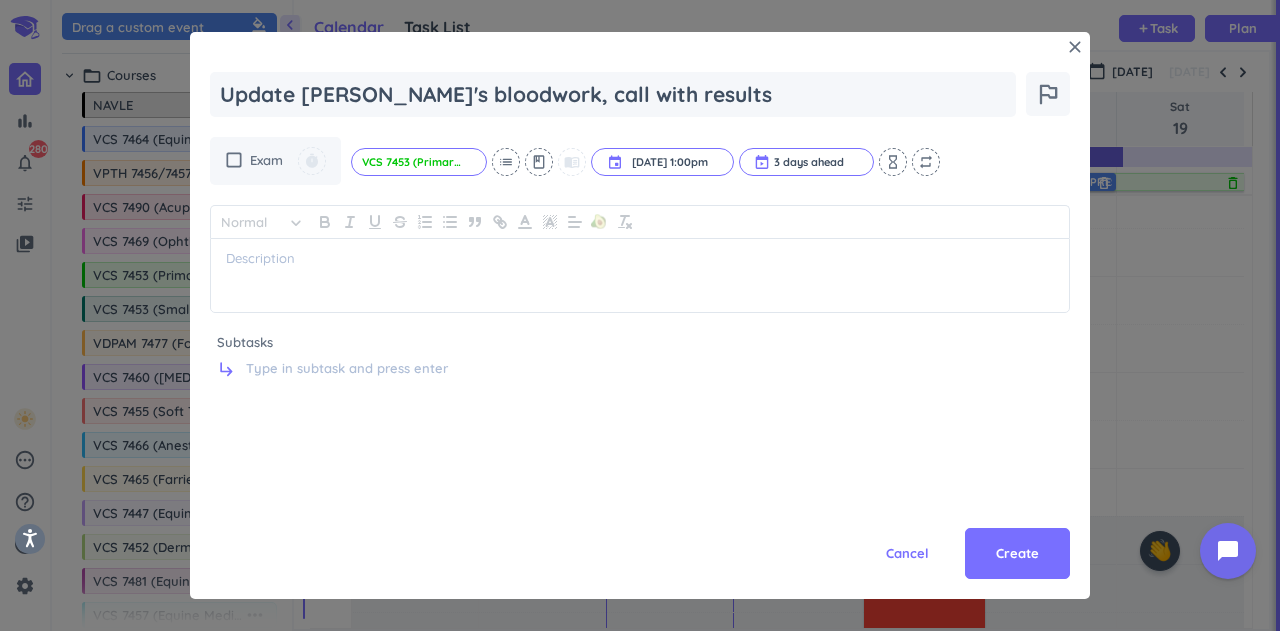 click on "Cancel Create" at bounding box center (640, 509) 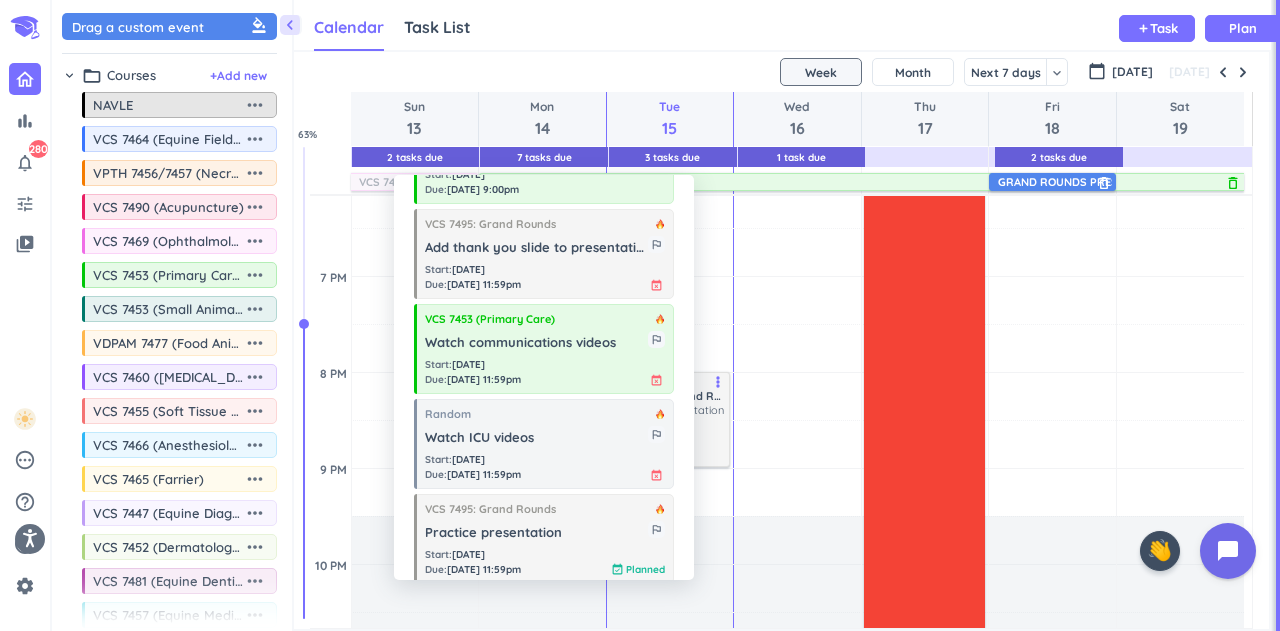 scroll, scrollTop: 303, scrollLeft: 0, axis: vertical 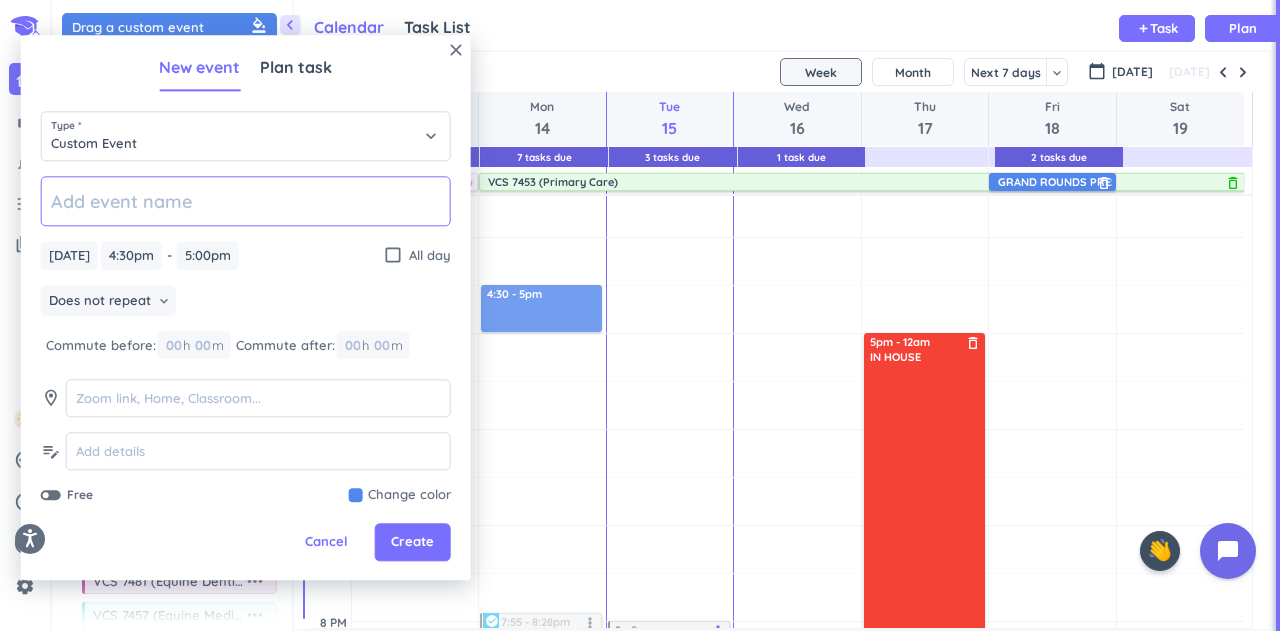 click at bounding box center [542, 315] 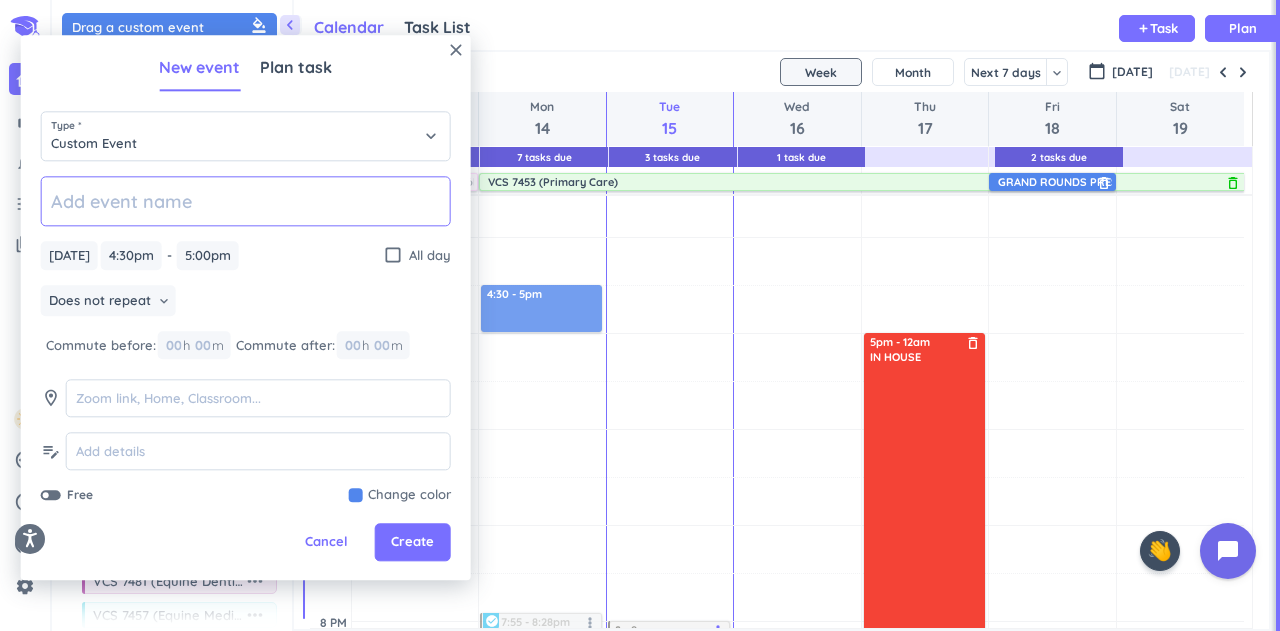scroll, scrollTop: 1155, scrollLeft: 0, axis: vertical 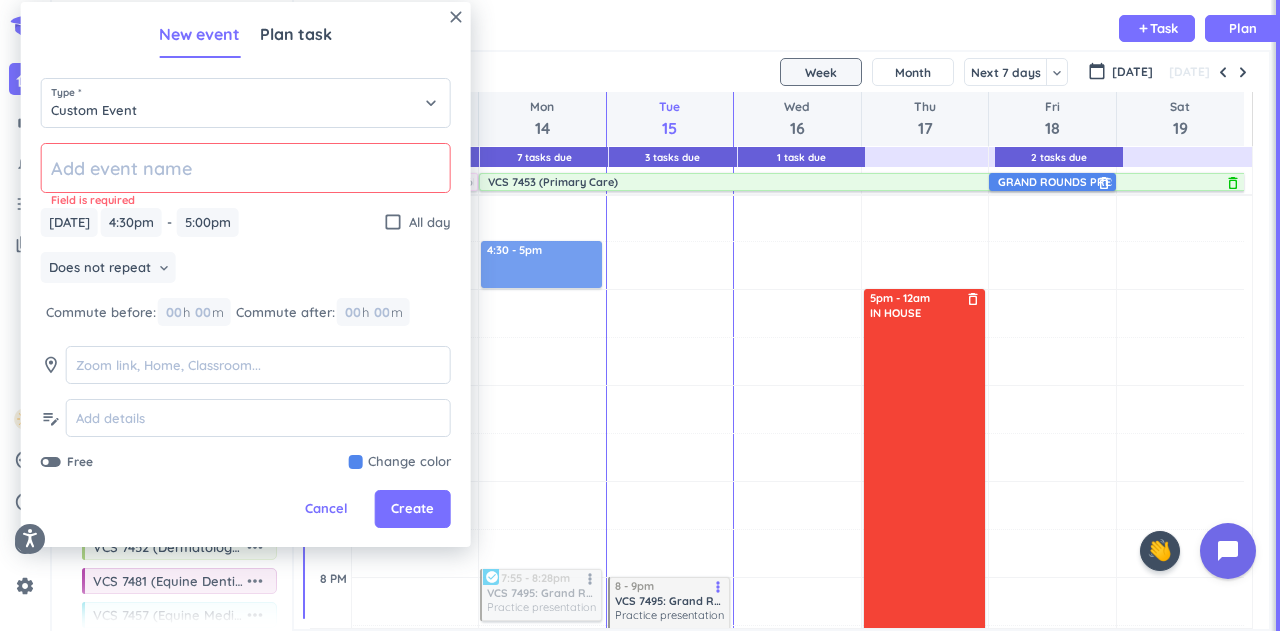 click on "close" at bounding box center (456, 17) 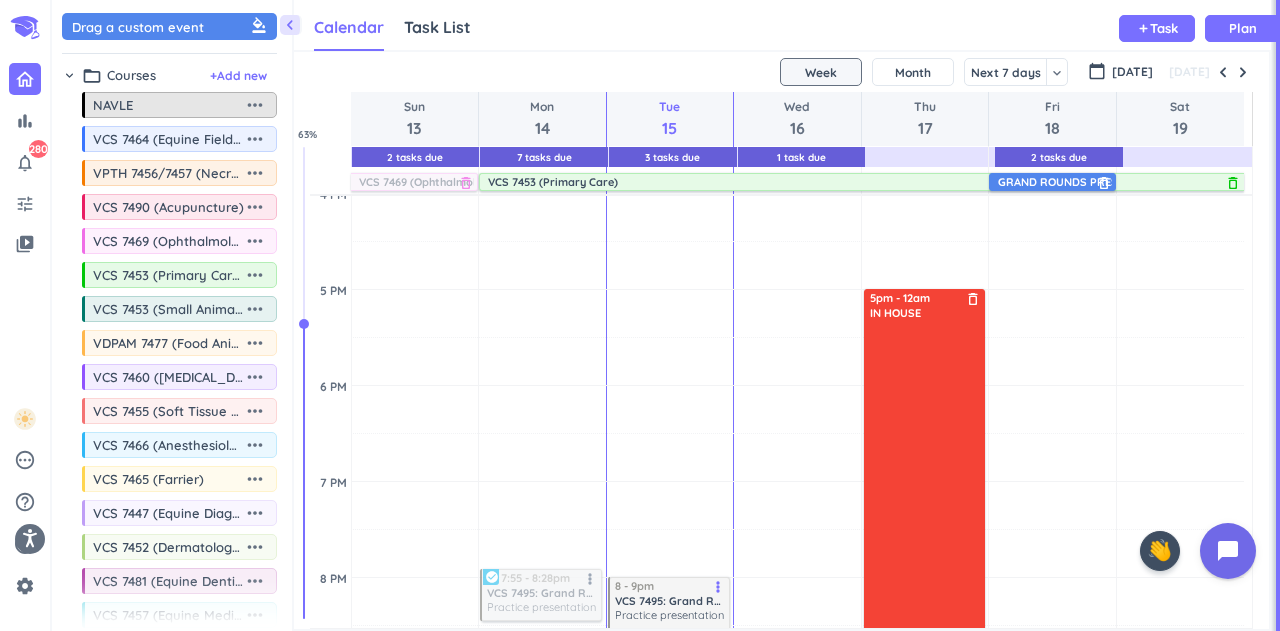 click on "VCS 7453 (Primary Care) delete_outline" at bounding box center (861, 182) 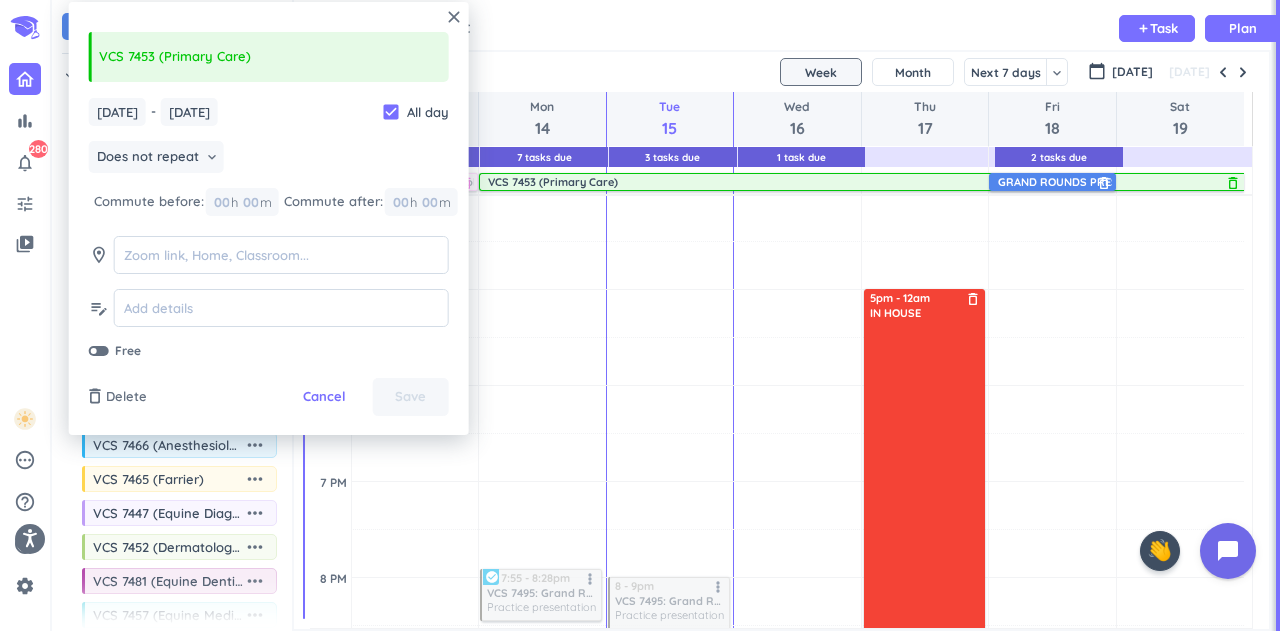 click on "close" at bounding box center [454, 17] 